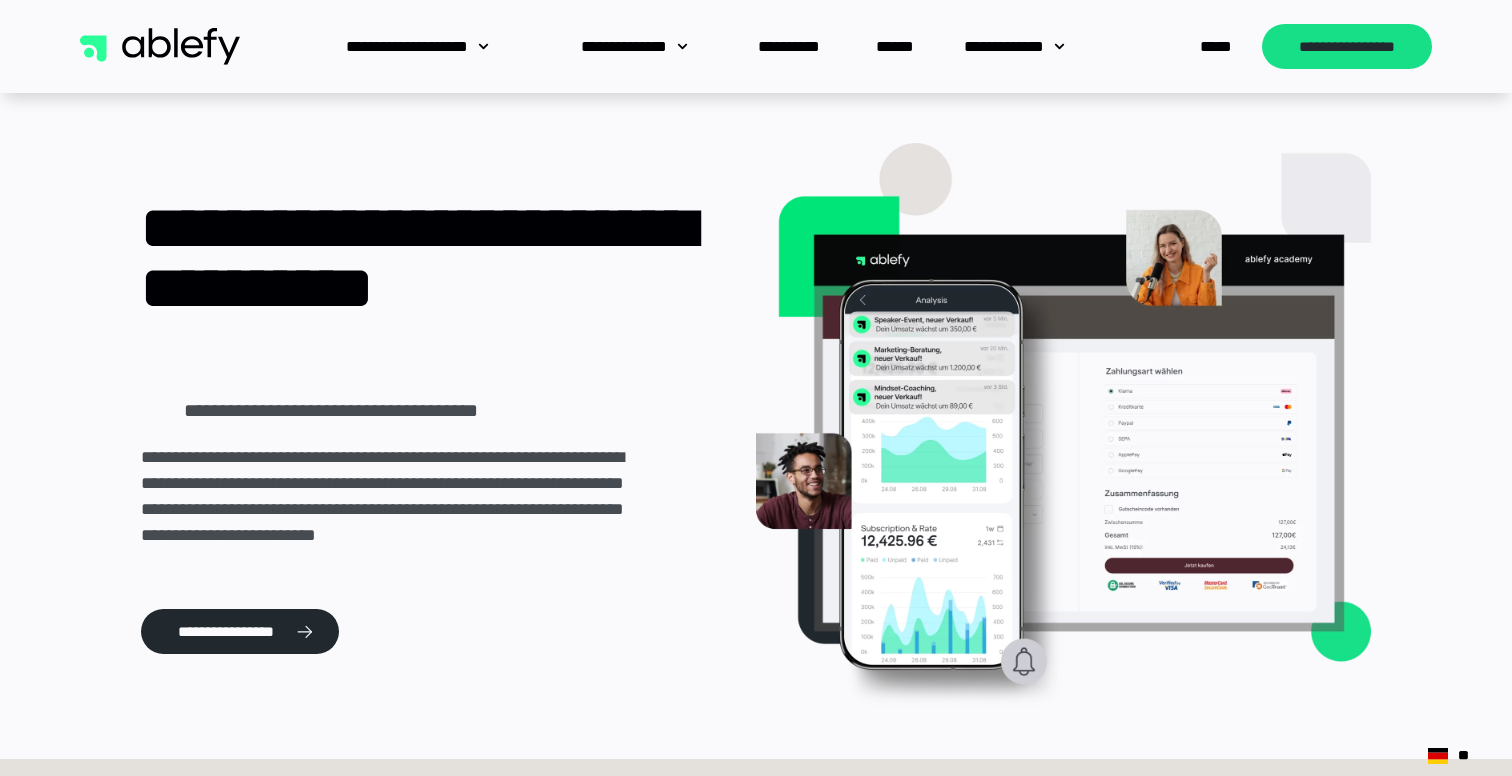 scroll, scrollTop: 0, scrollLeft: 0, axis: both 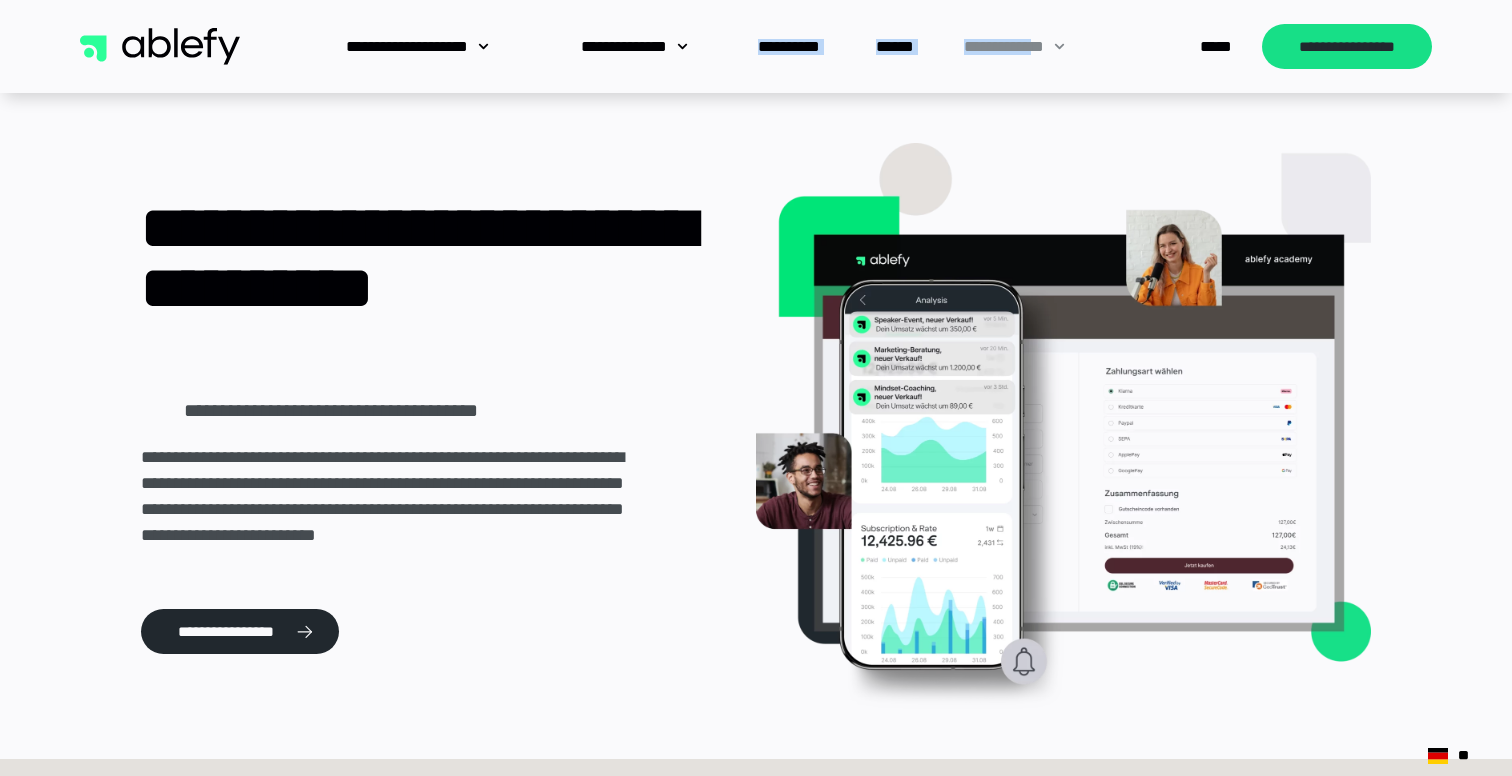 drag, startPoint x: 742, startPoint y: 21, endPoint x: 1061, endPoint y: 50, distance: 320.31546 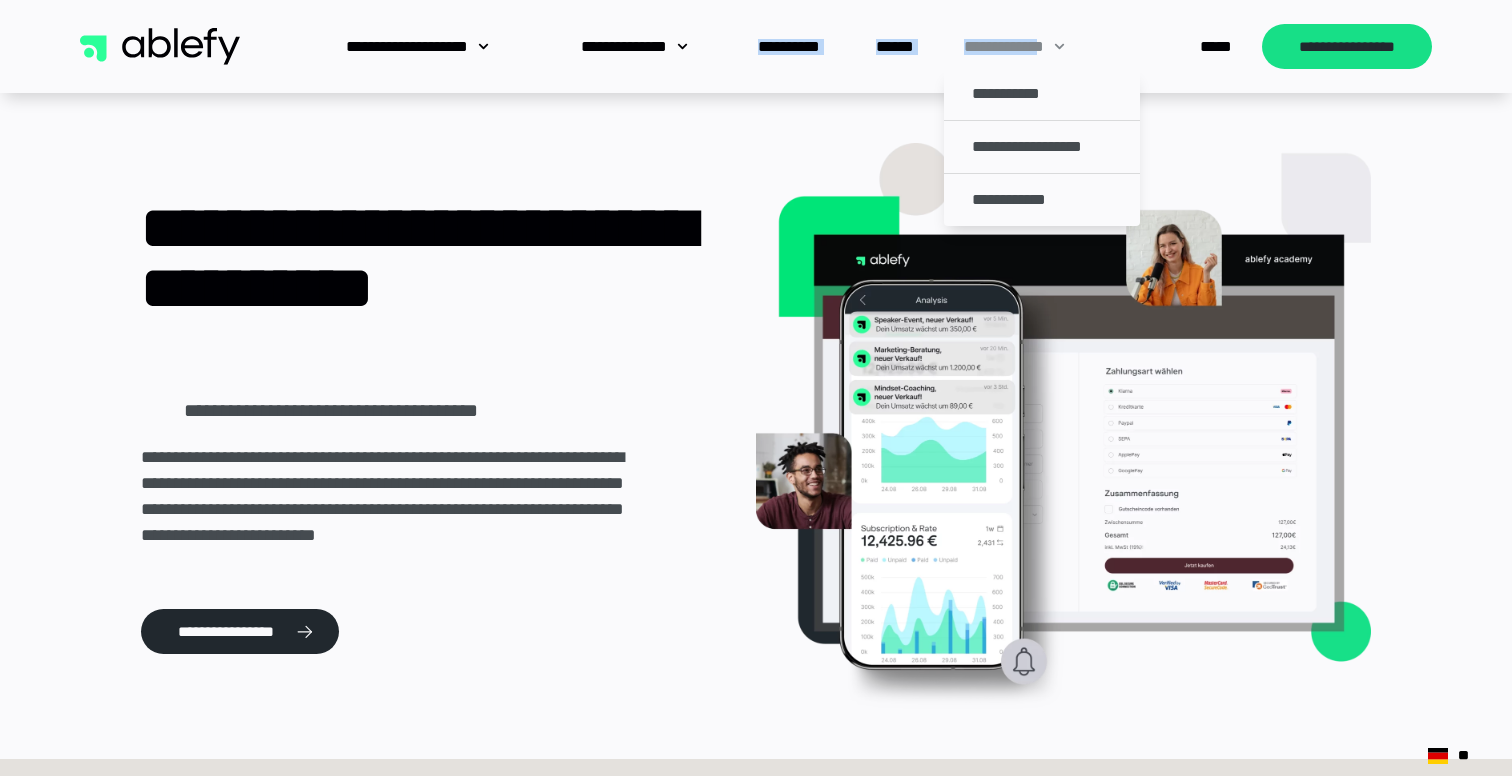 click on "**********" 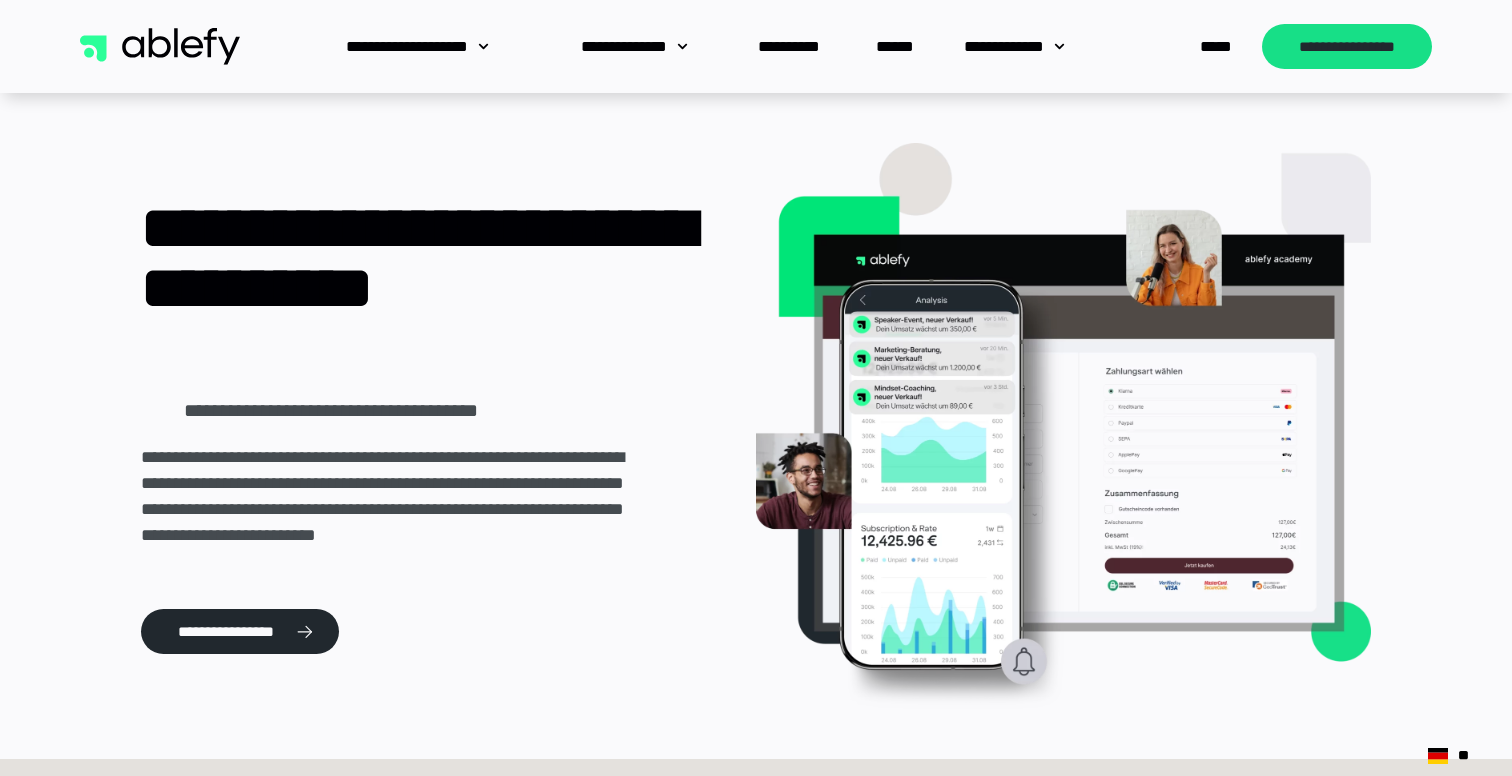 click on "**********" at bounding box center (756, 46) 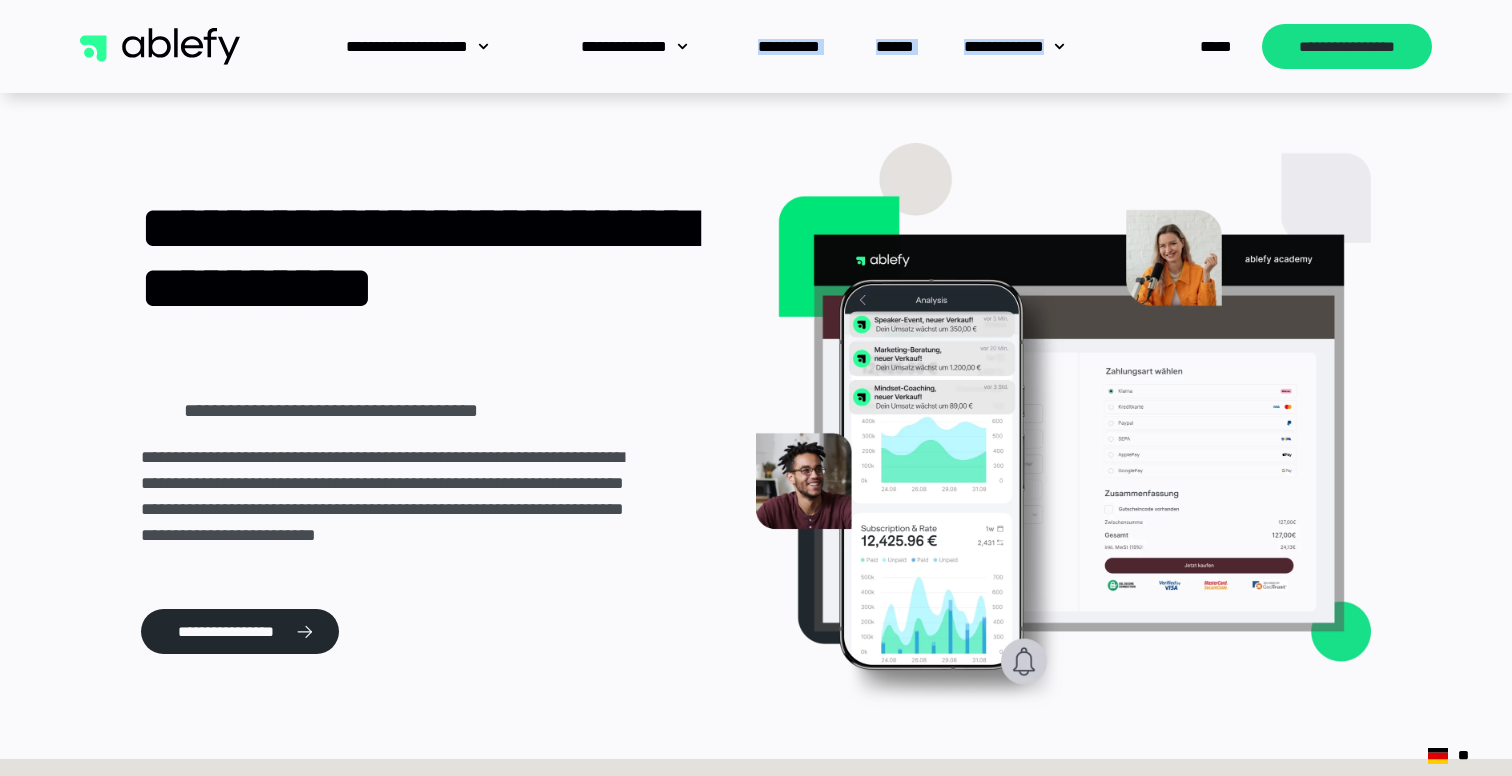 drag, startPoint x: 746, startPoint y: 18, endPoint x: 1129, endPoint y: 76, distance: 387.36676 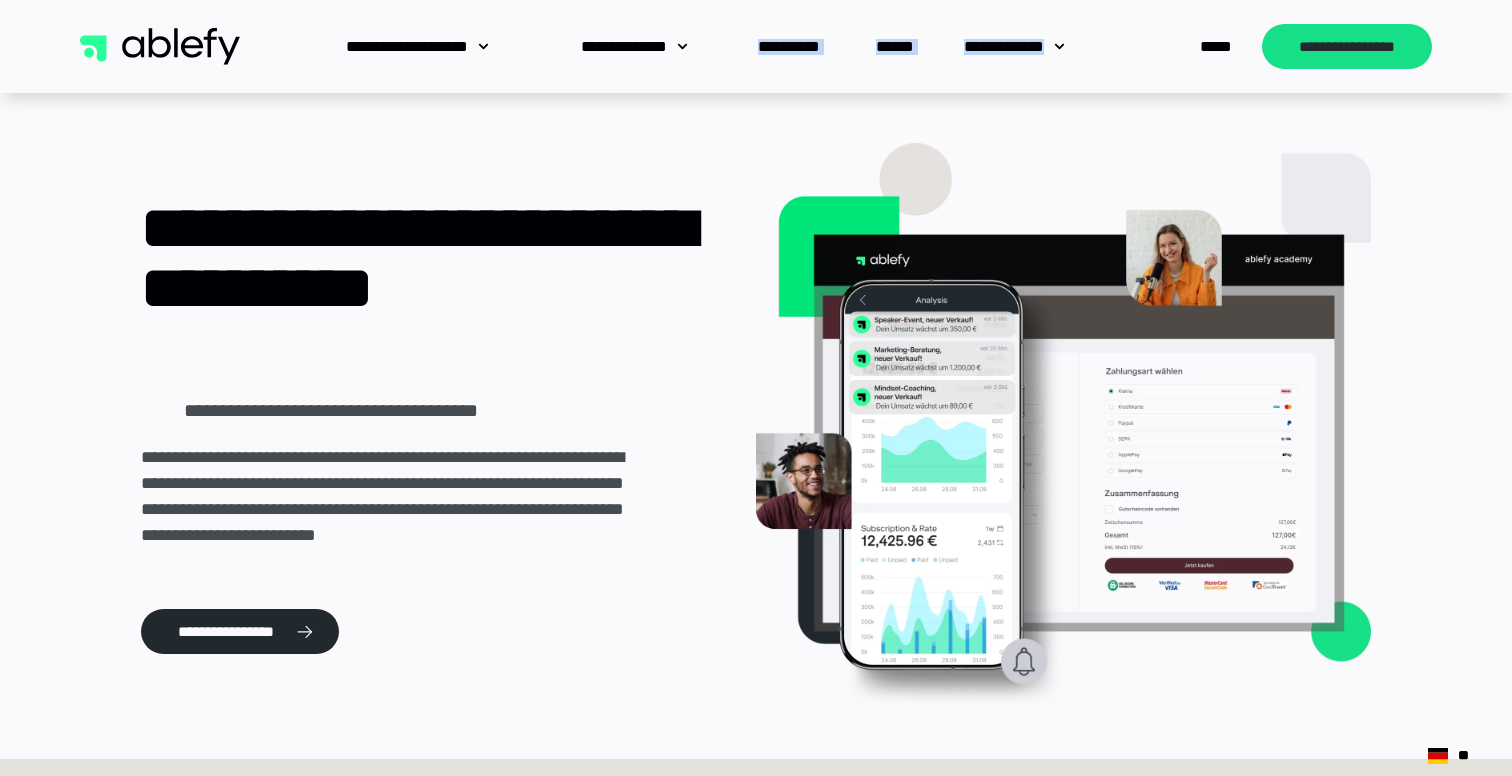 click on "**********" at bounding box center [756, 46] 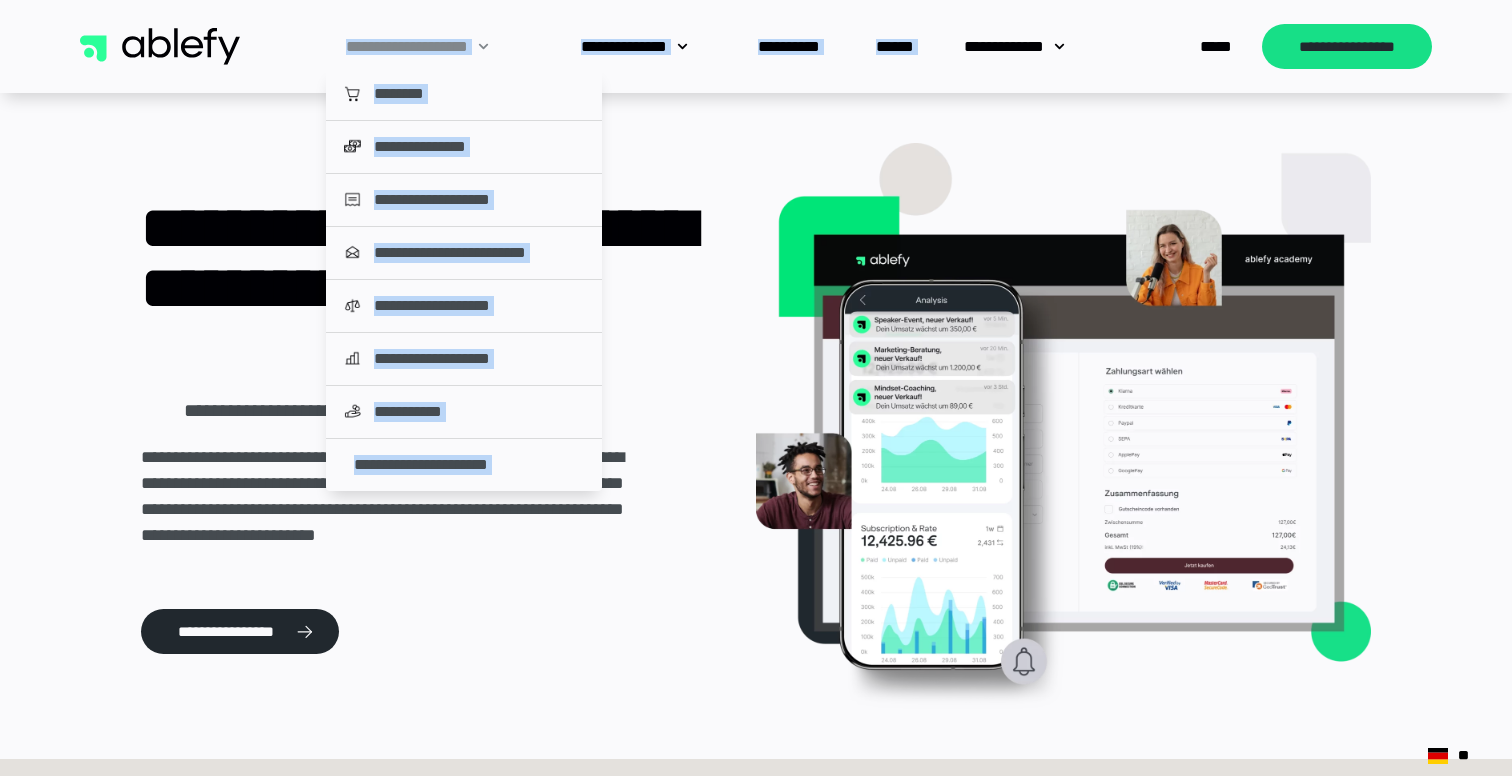drag, startPoint x: 1115, startPoint y: 18, endPoint x: 331, endPoint y: 33, distance: 784.1435 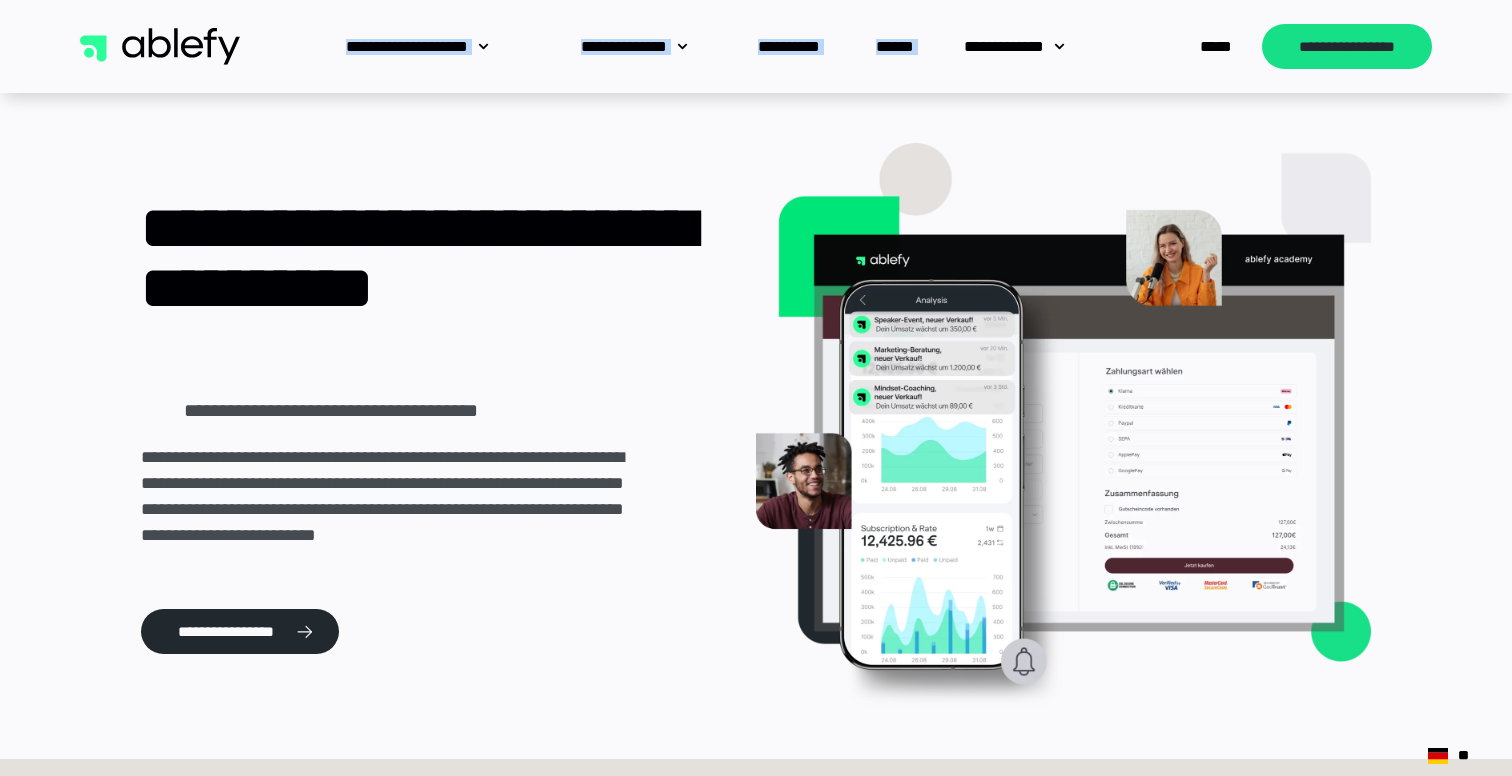 click at bounding box center [1063, 426] 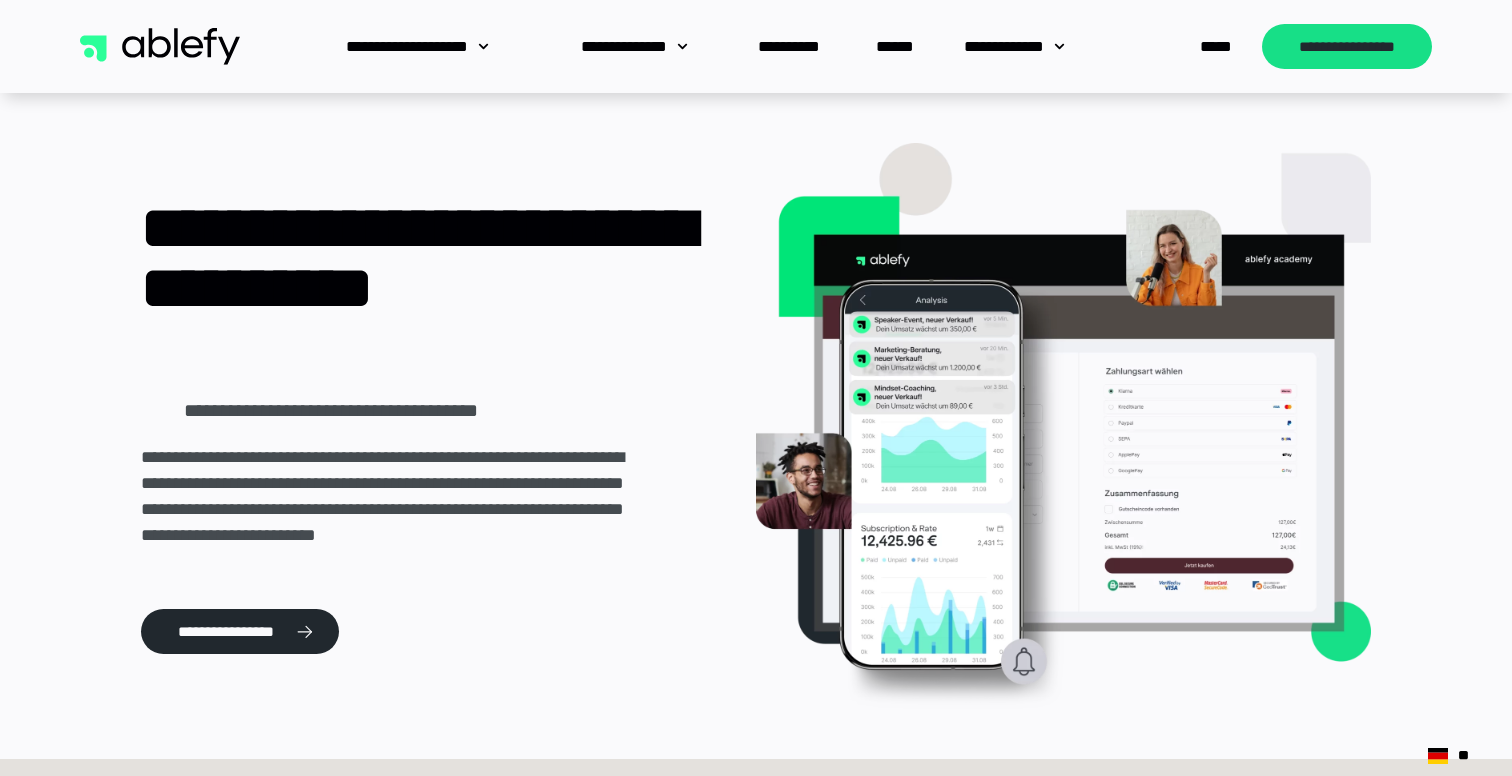 click on "**********" at bounding box center [756, 46] 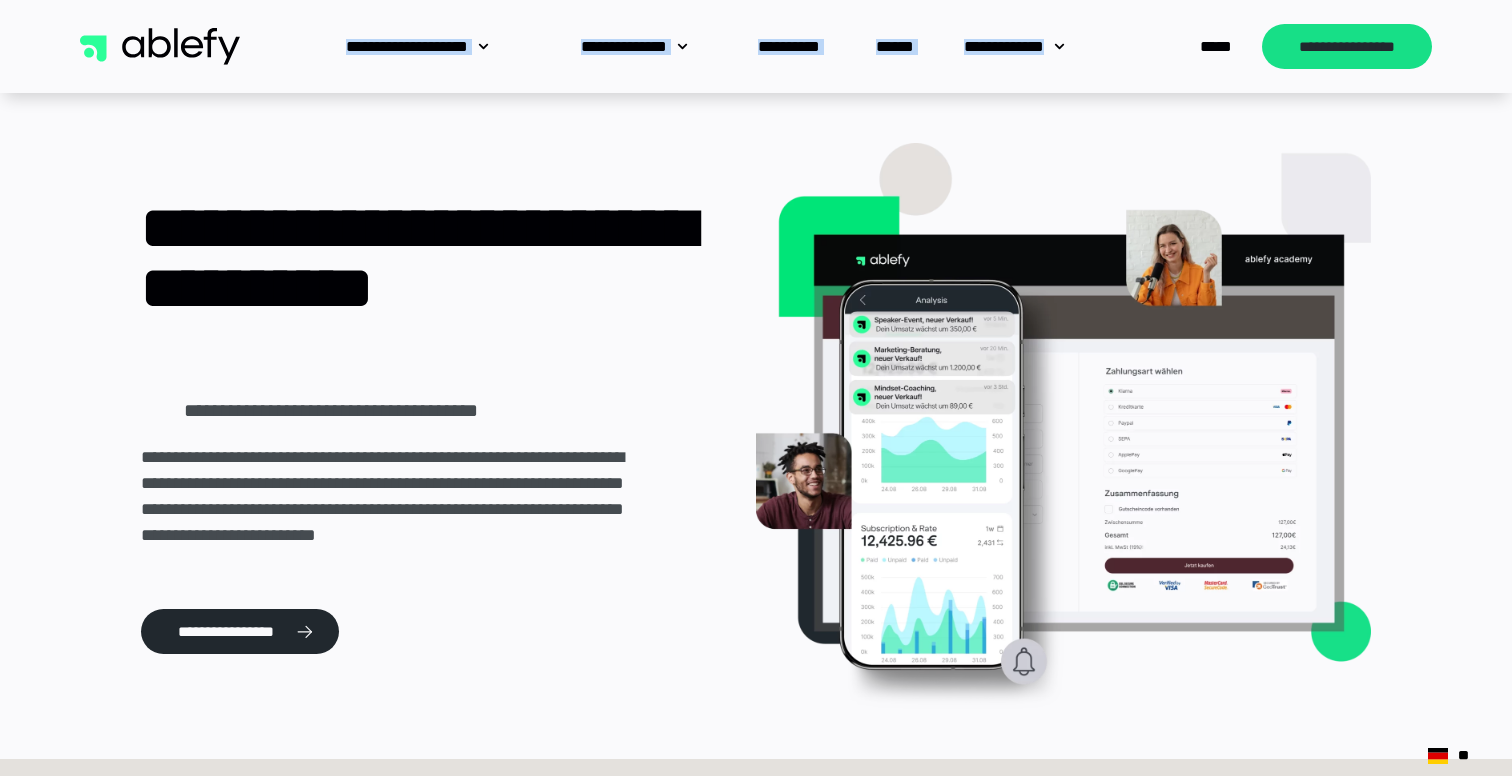 drag, startPoint x: 1127, startPoint y: 46, endPoint x: 325, endPoint y: 38, distance: 802.0399 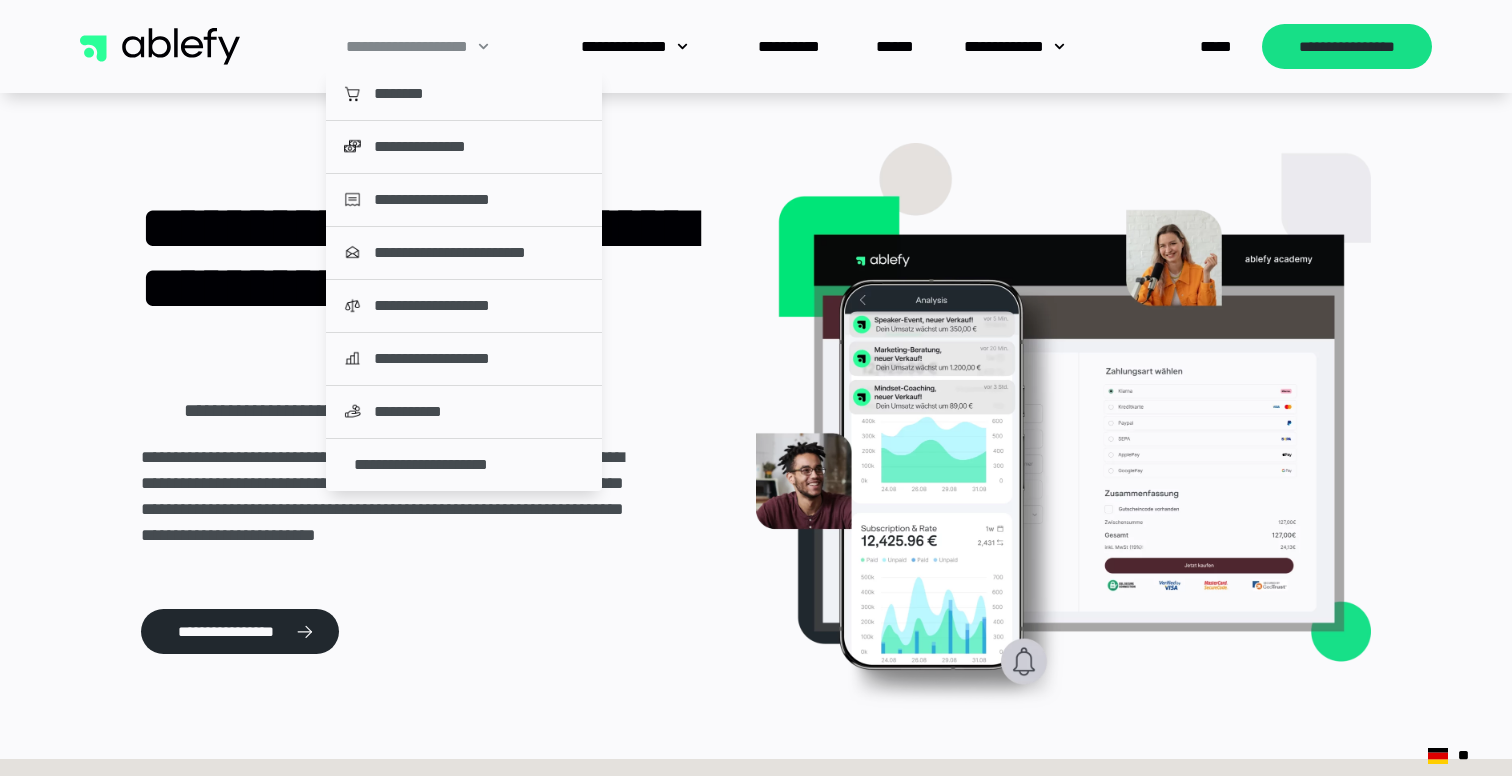 click on "**********" at bounding box center [756, 46] 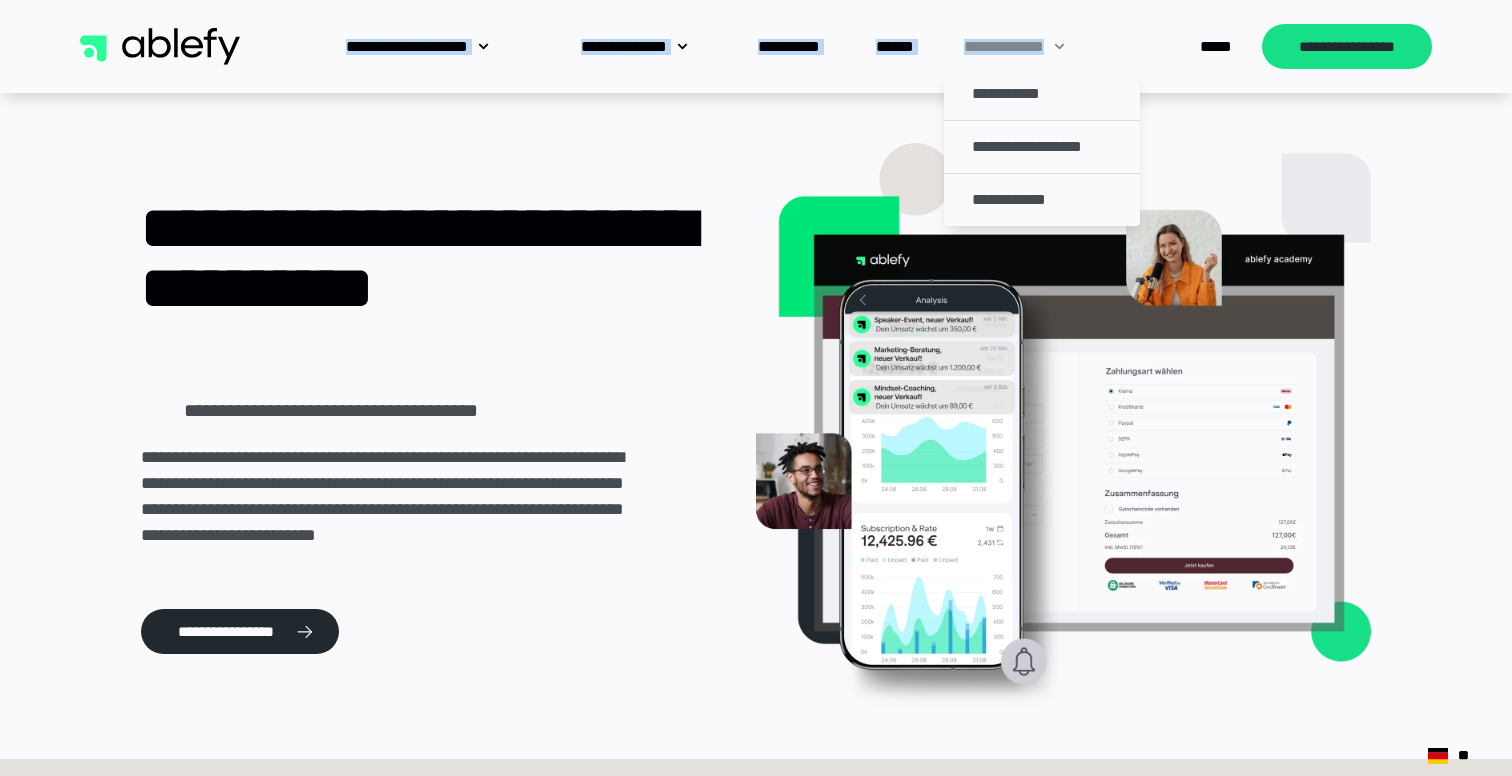 drag, startPoint x: 287, startPoint y: 40, endPoint x: 1131, endPoint y: 53, distance: 844.1001 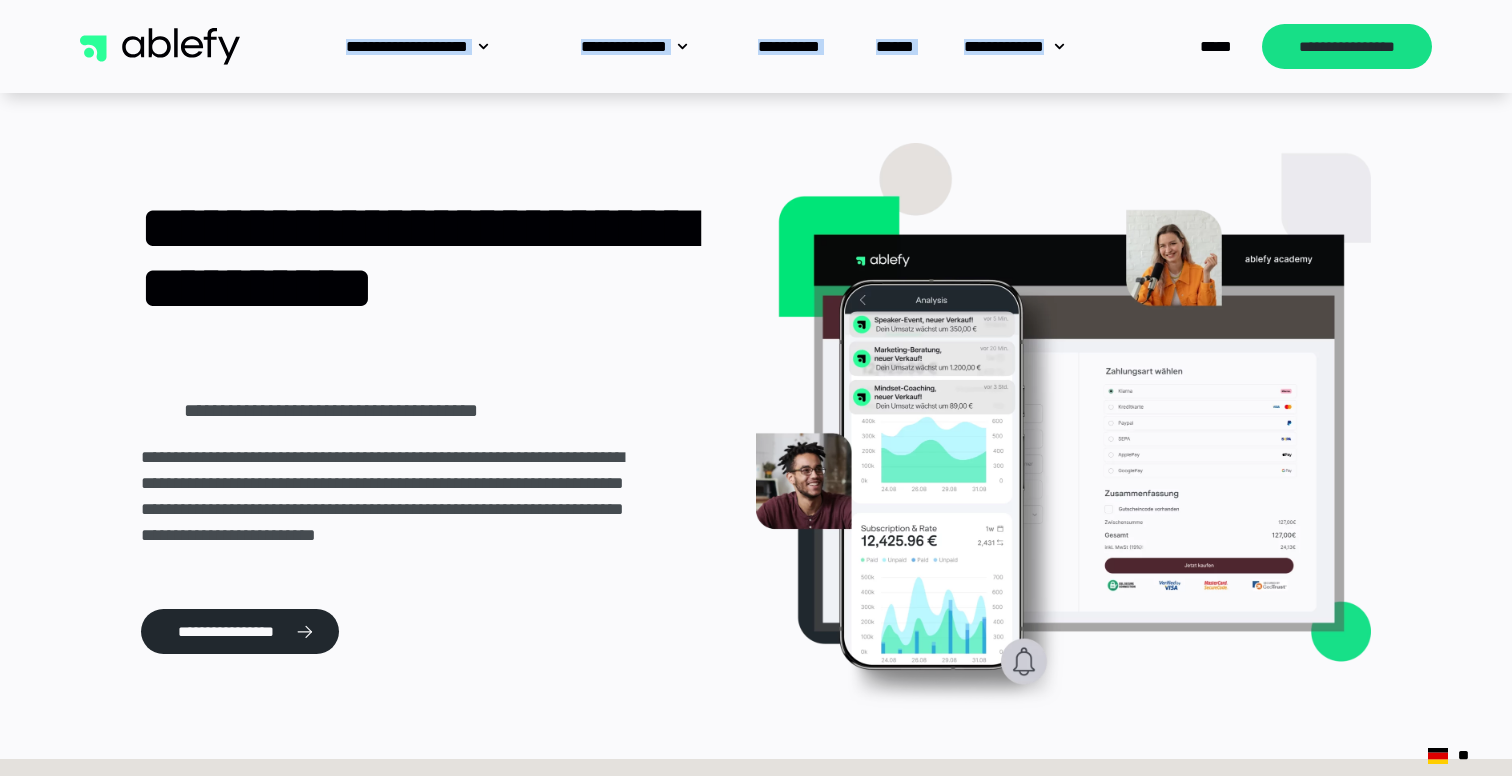 click on "**********" at bounding box center [756, 46] 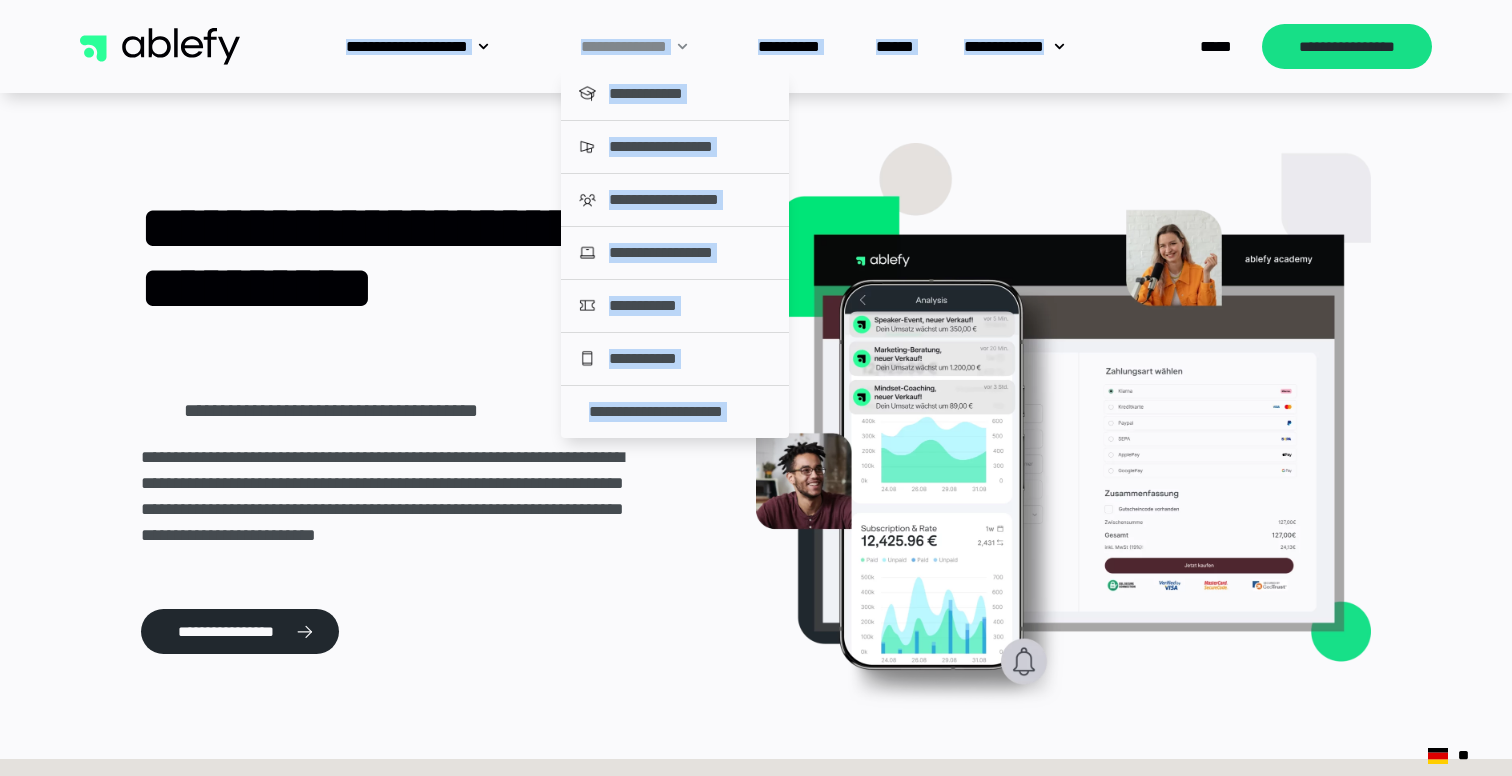 drag, startPoint x: 1117, startPoint y: 40, endPoint x: 313, endPoint y: 47, distance: 804.03046 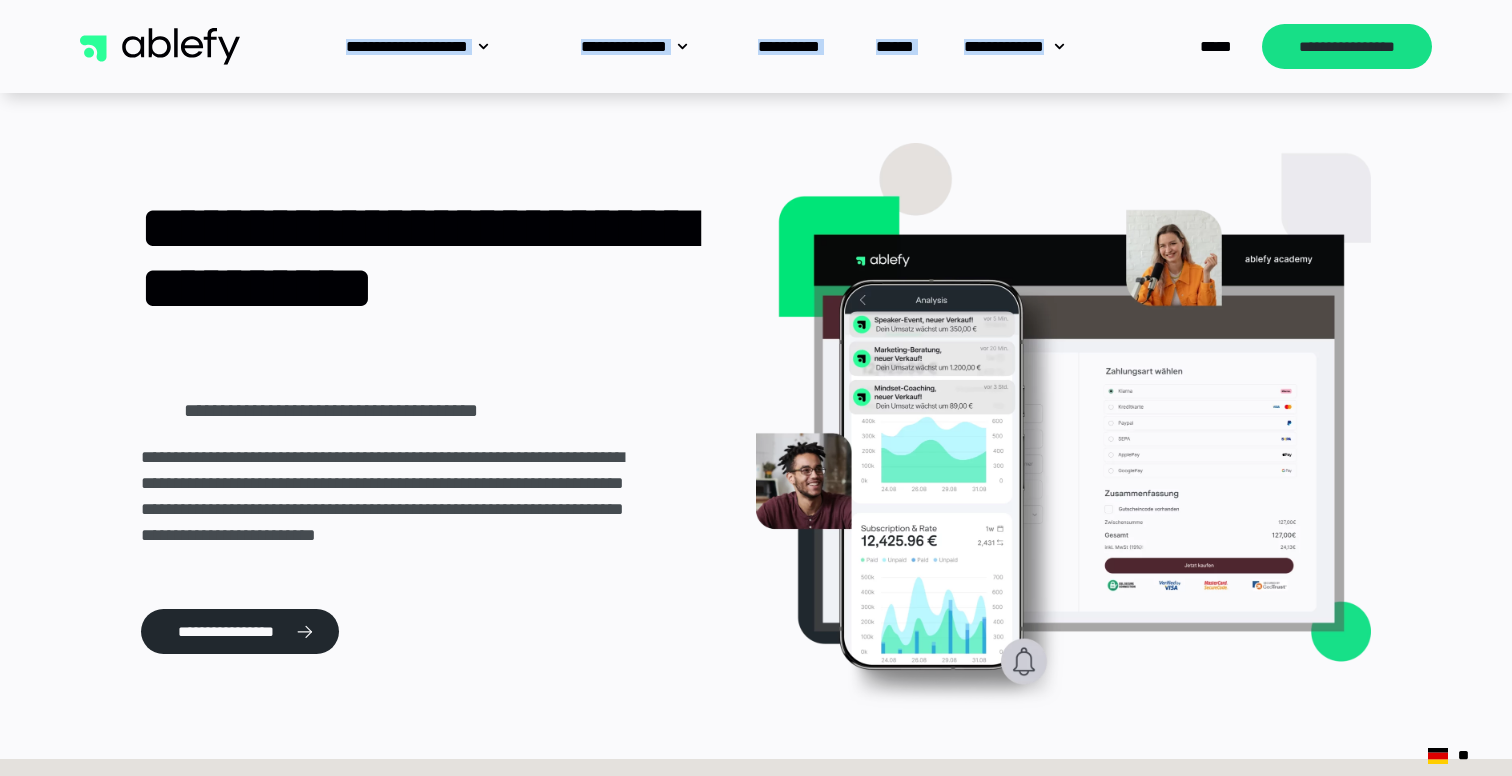 click on "**********" at bounding box center (756, 46) 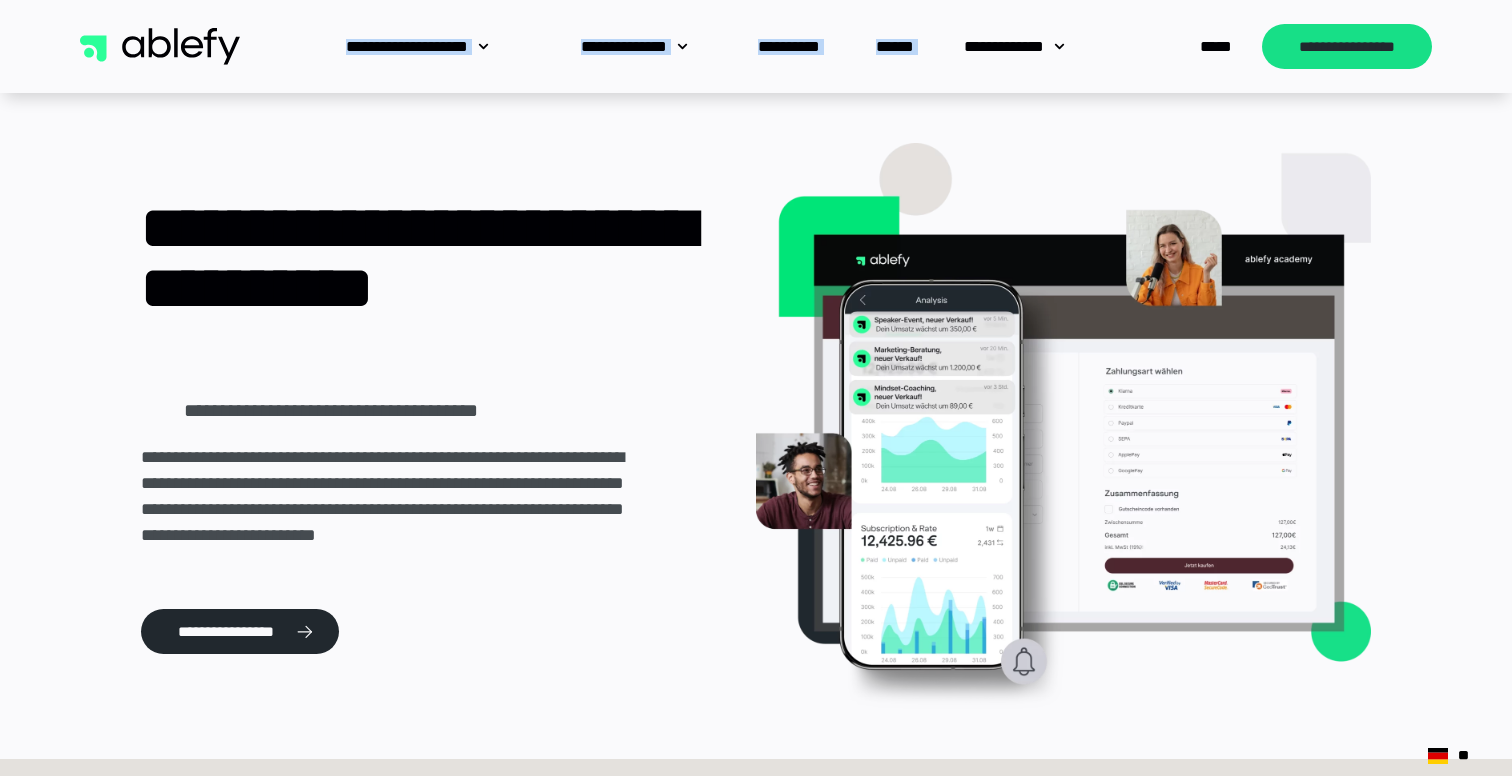 drag, startPoint x: 321, startPoint y: 38, endPoint x: 1130, endPoint y: 34, distance: 809.0099 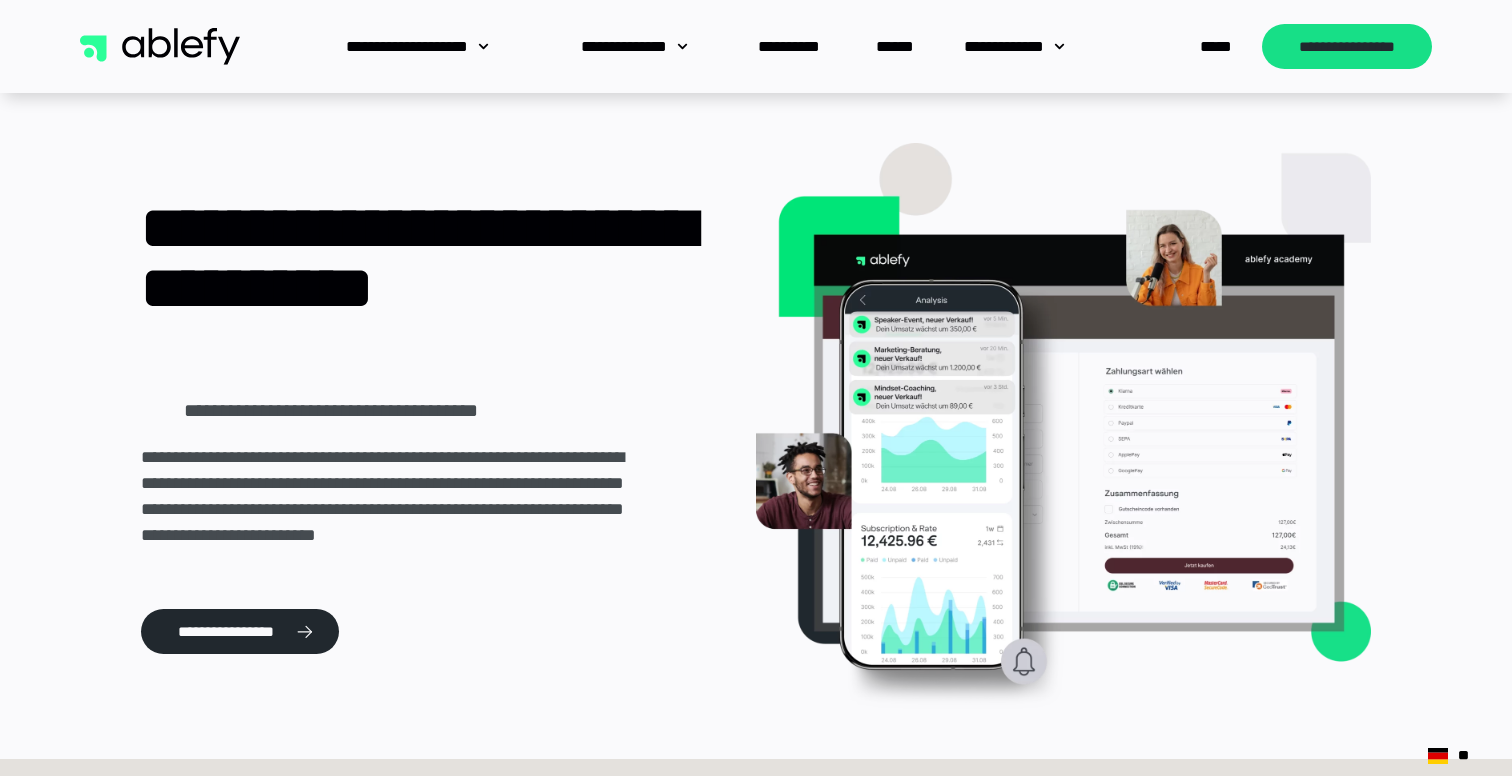 click on "**********" at bounding box center [756, 46] 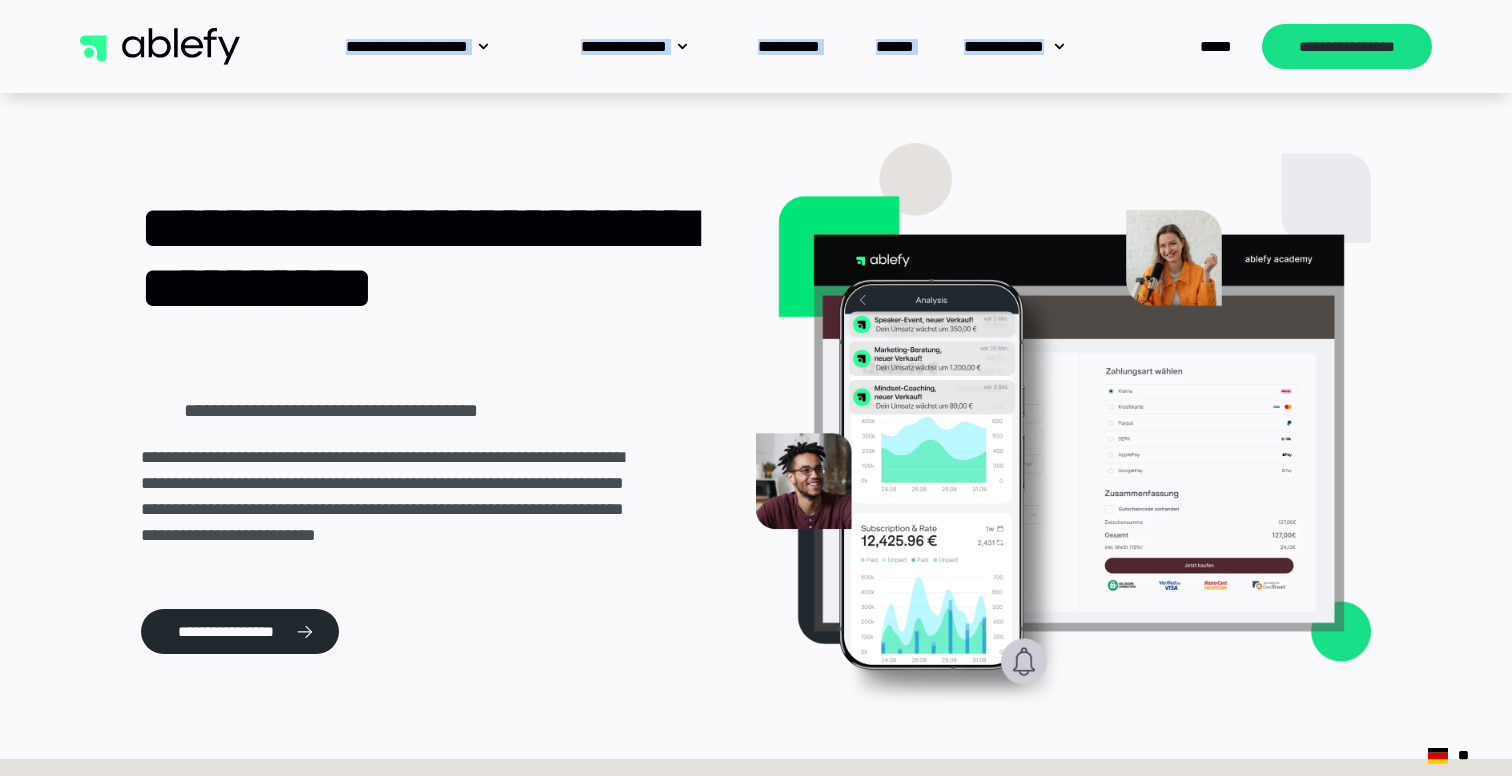 drag, startPoint x: 1126, startPoint y: 44, endPoint x: 320, endPoint y: 41, distance: 806.00555 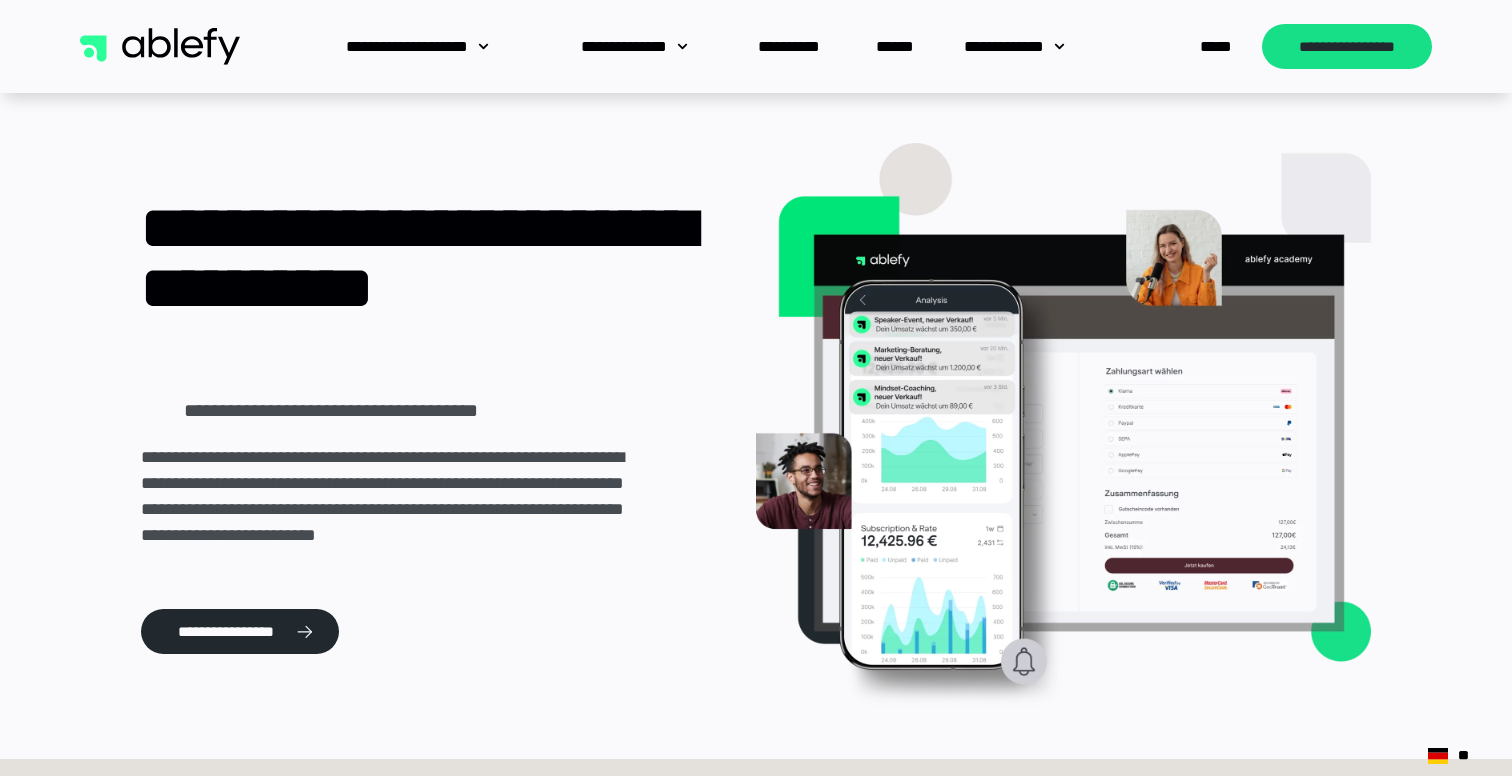 click on "**********" at bounding box center (756, 426) 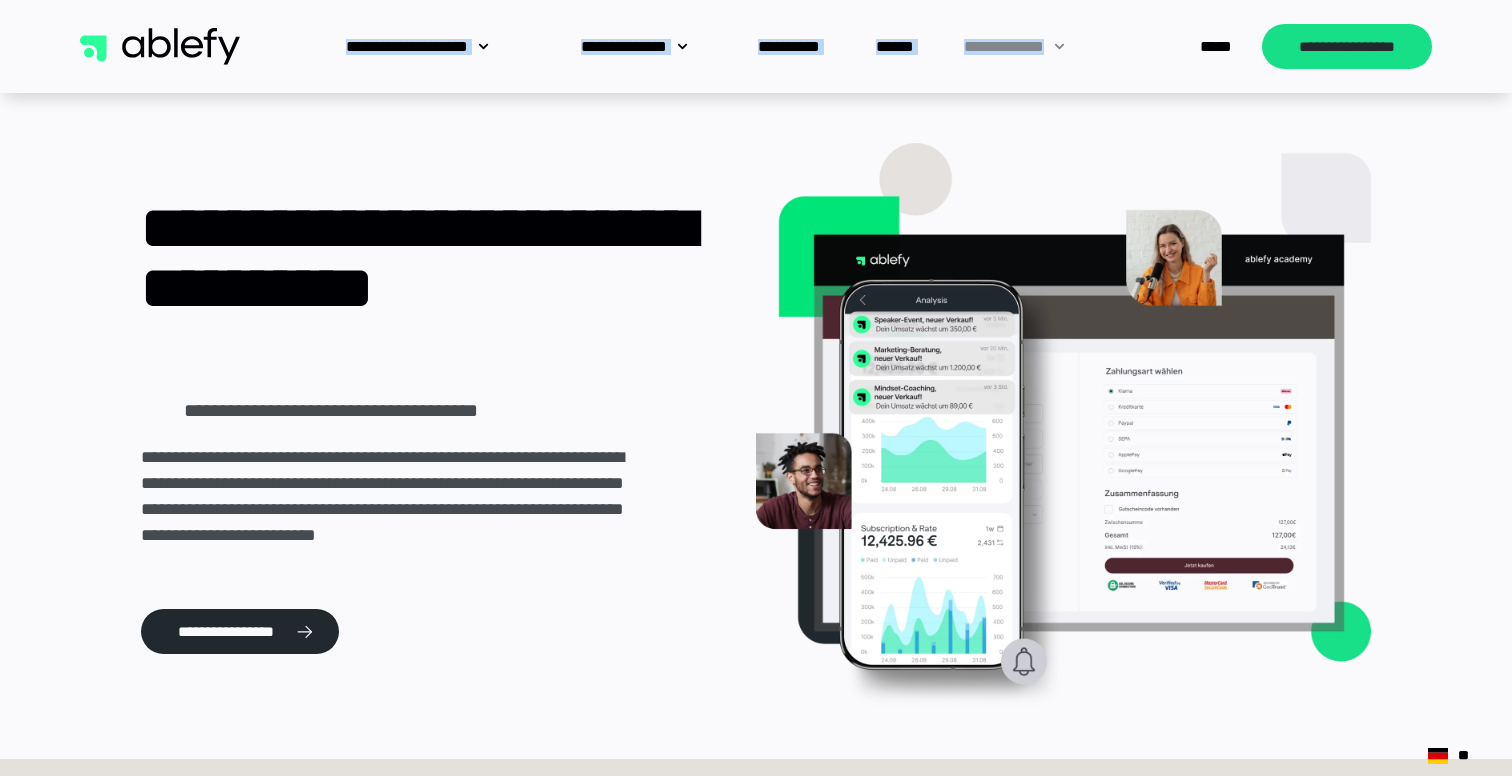 drag, startPoint x: 314, startPoint y: 45, endPoint x: 1071, endPoint y: 58, distance: 757.11163 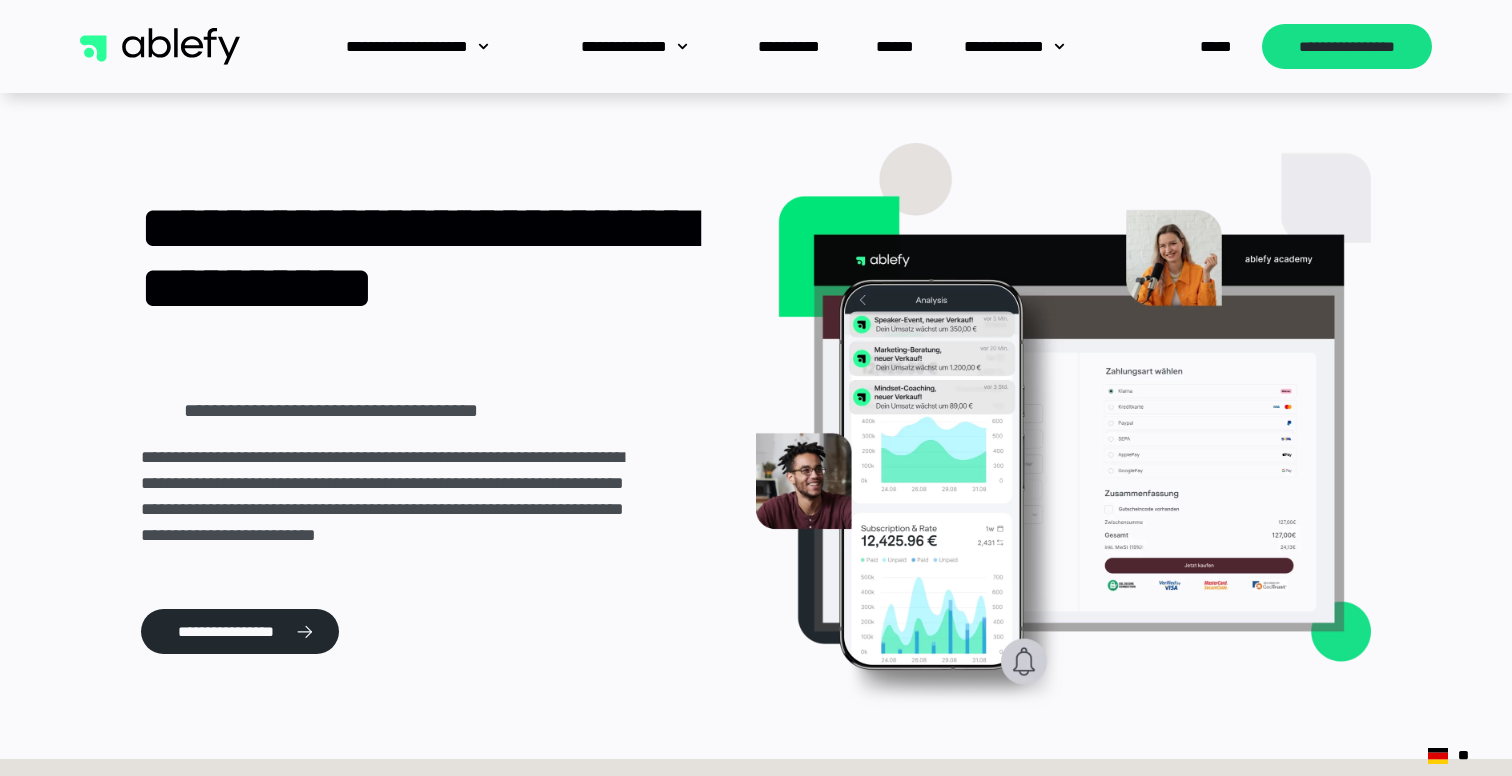 click on "**********" at bounding box center [756, 46] 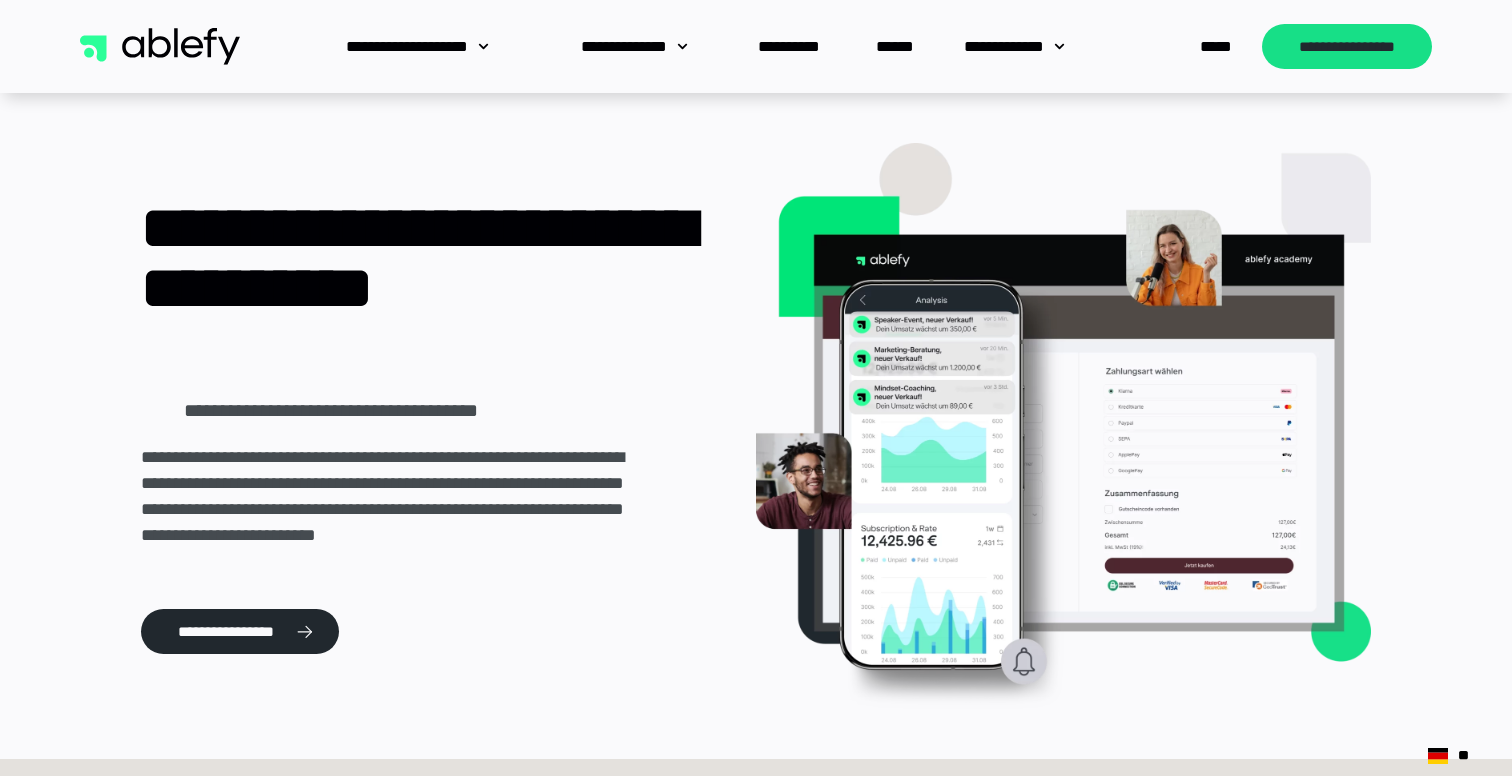 click on "**********" at bounding box center (756, 426) 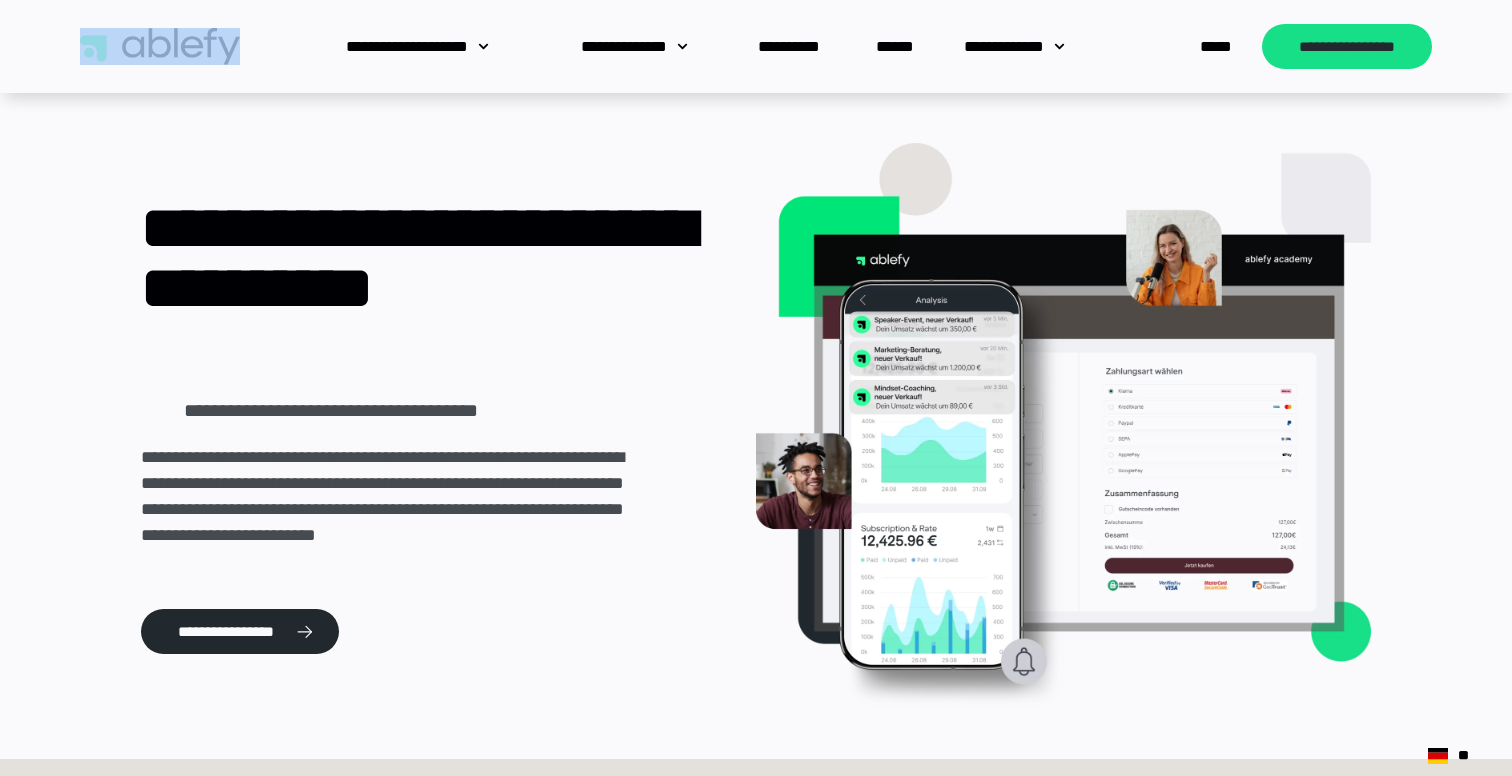 drag, startPoint x: 72, startPoint y: 40, endPoint x: 260, endPoint y: 52, distance: 188.38258 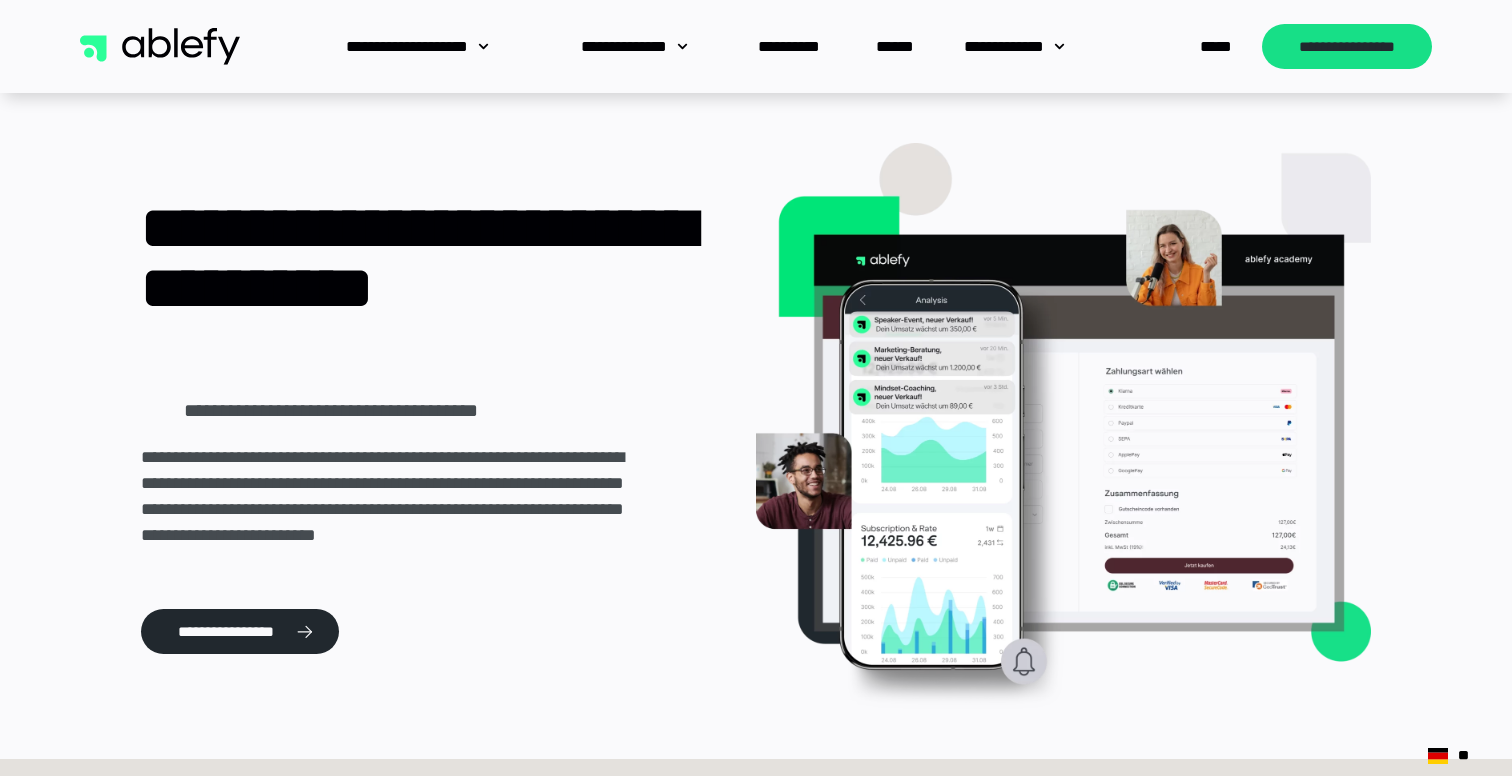 click on "**********" at bounding box center (756, 46) 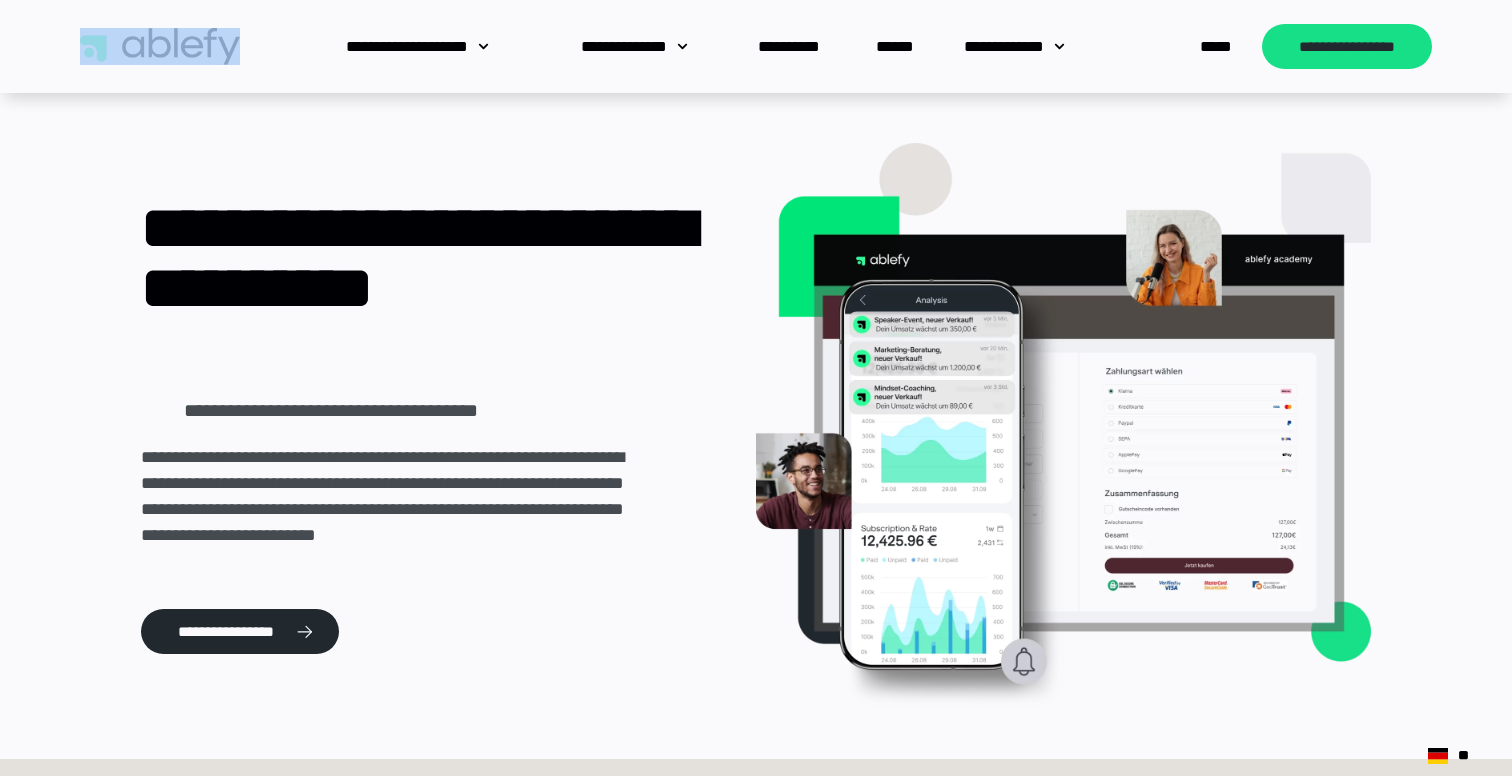 drag, startPoint x: 252, startPoint y: 46, endPoint x: 45, endPoint y: 44, distance: 207.00966 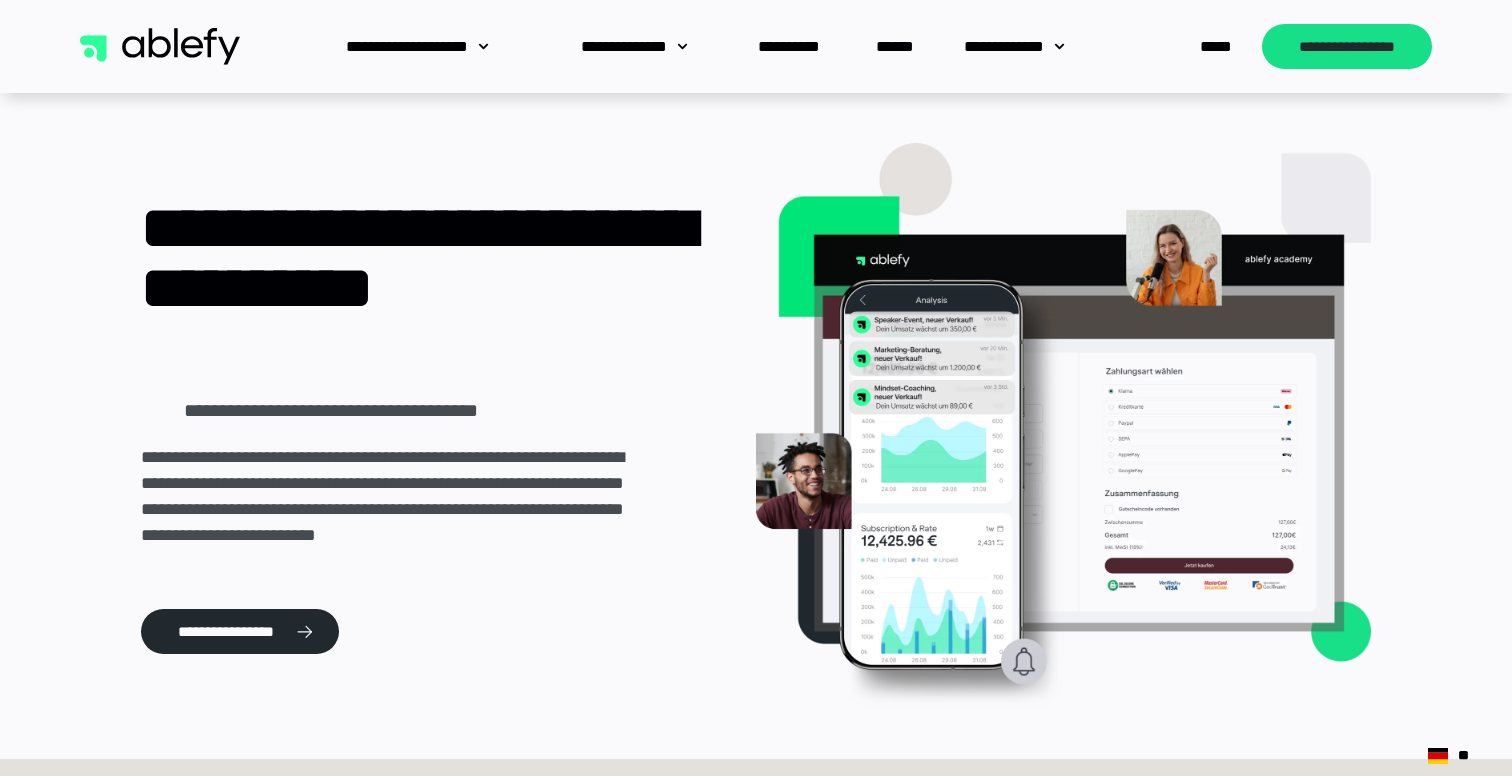 click on "**********" at bounding box center (756, 46) 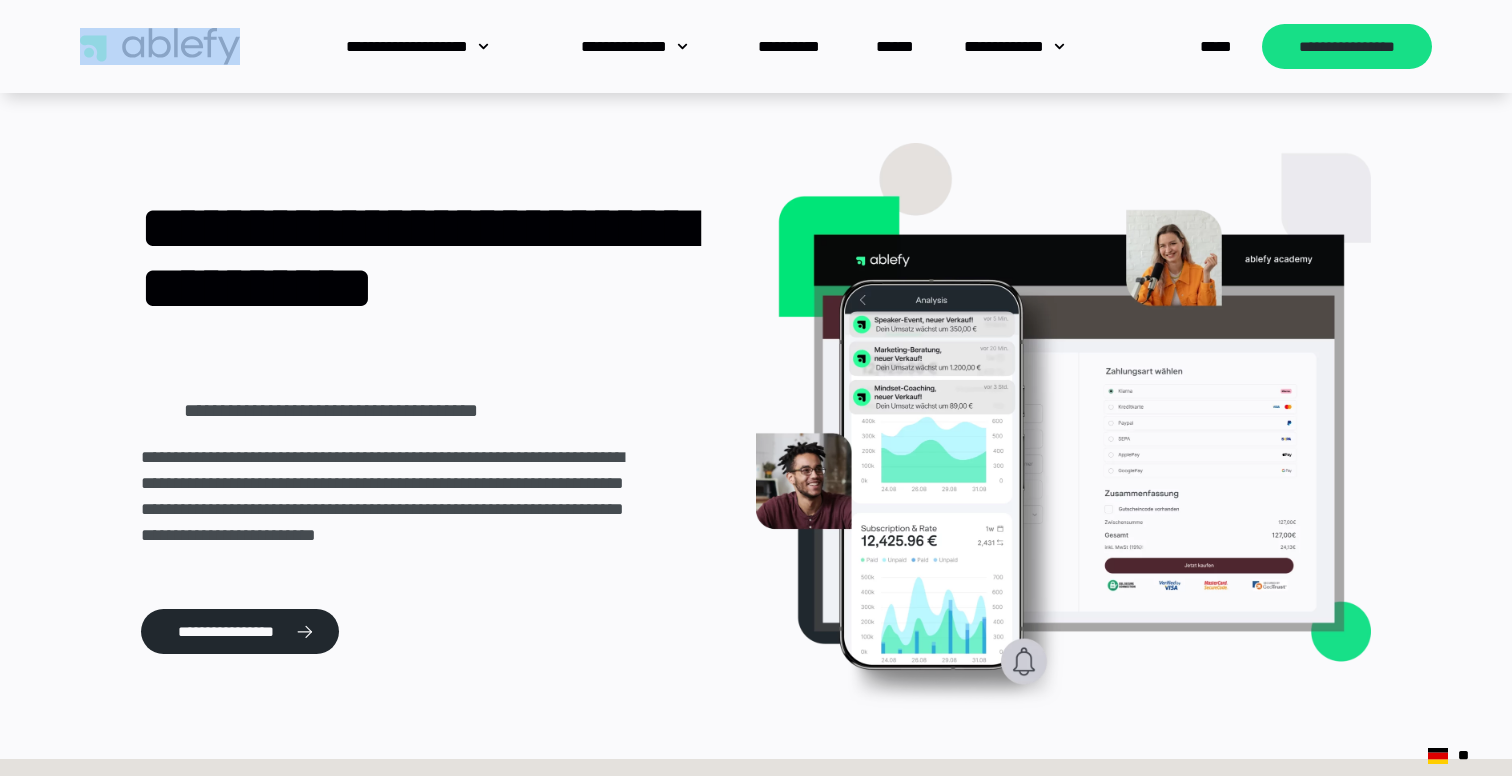 drag, startPoint x: 68, startPoint y: 36, endPoint x: 309, endPoint y: 39, distance: 241.01868 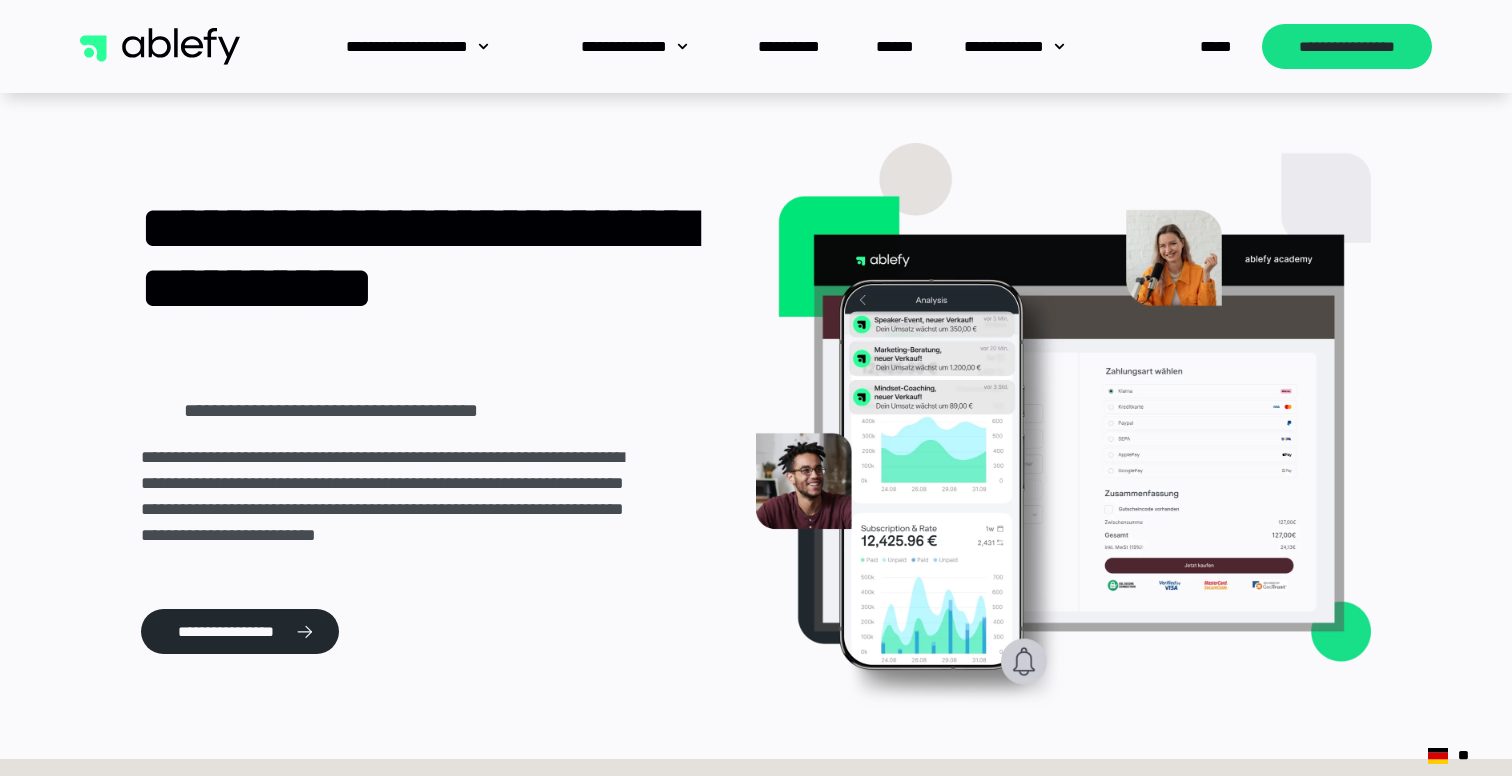 click on "**********" at bounding box center (756, 46) 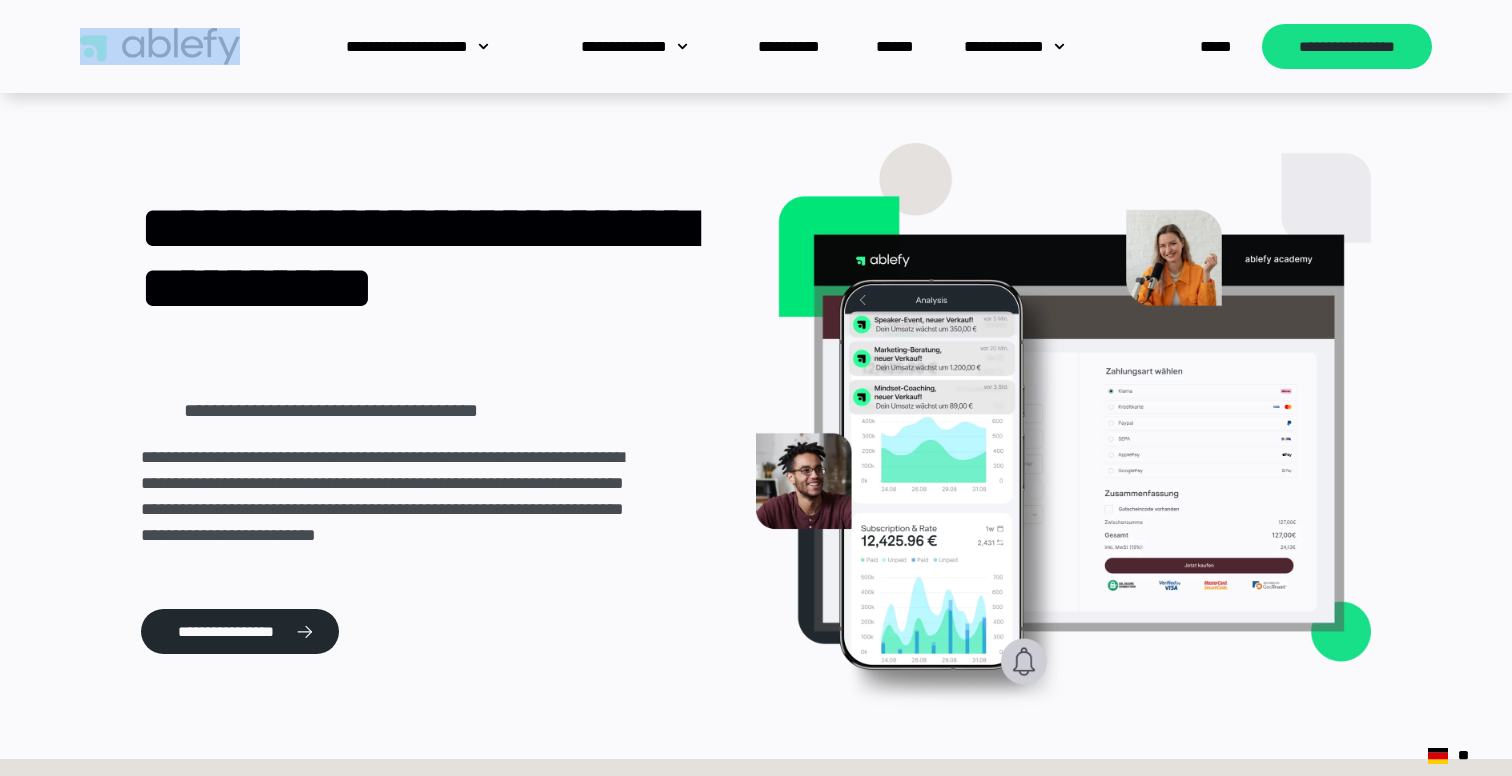 drag, startPoint x: 263, startPoint y: 42, endPoint x: 52, endPoint y: 56, distance: 211.46394 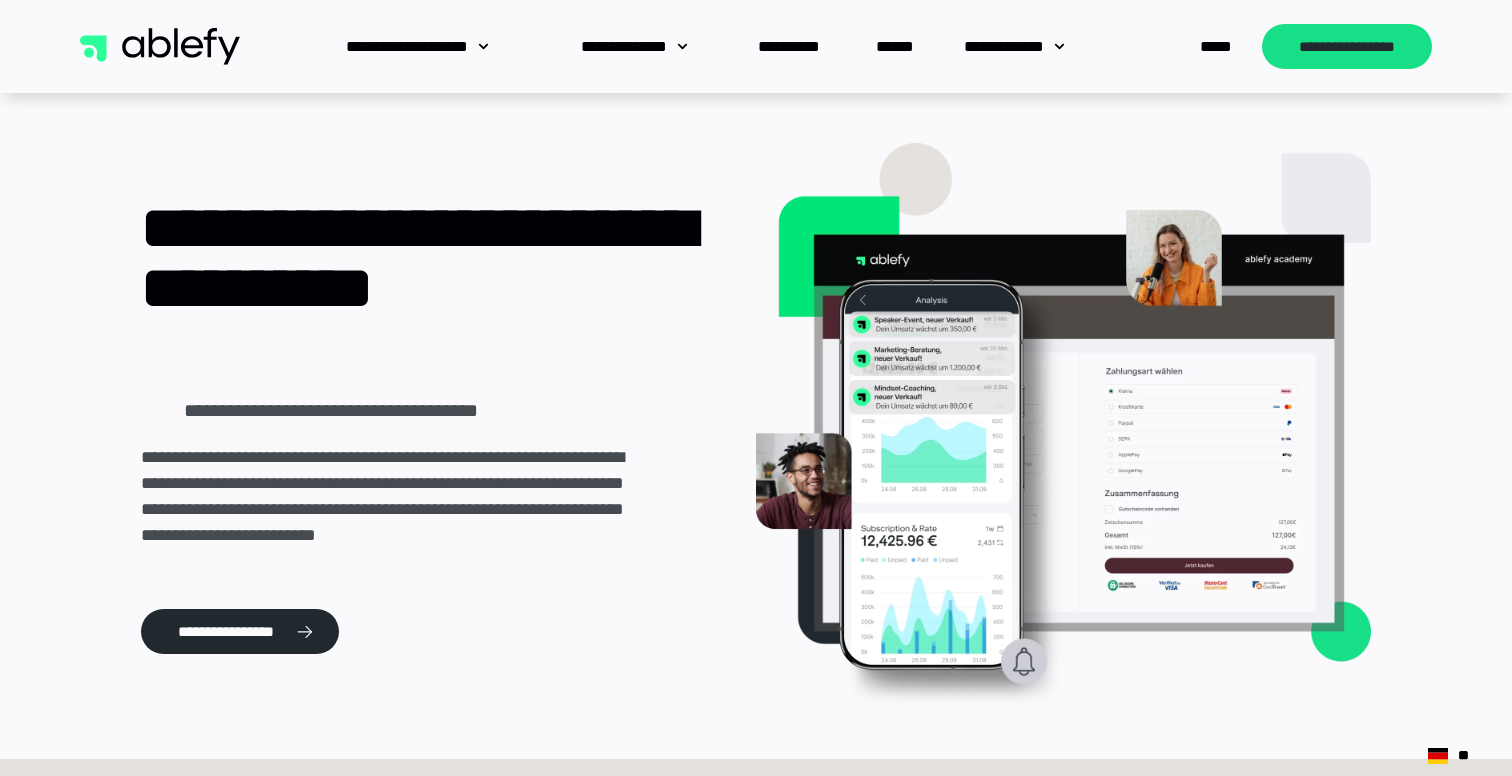 click on "**********" at bounding box center [756, 46] 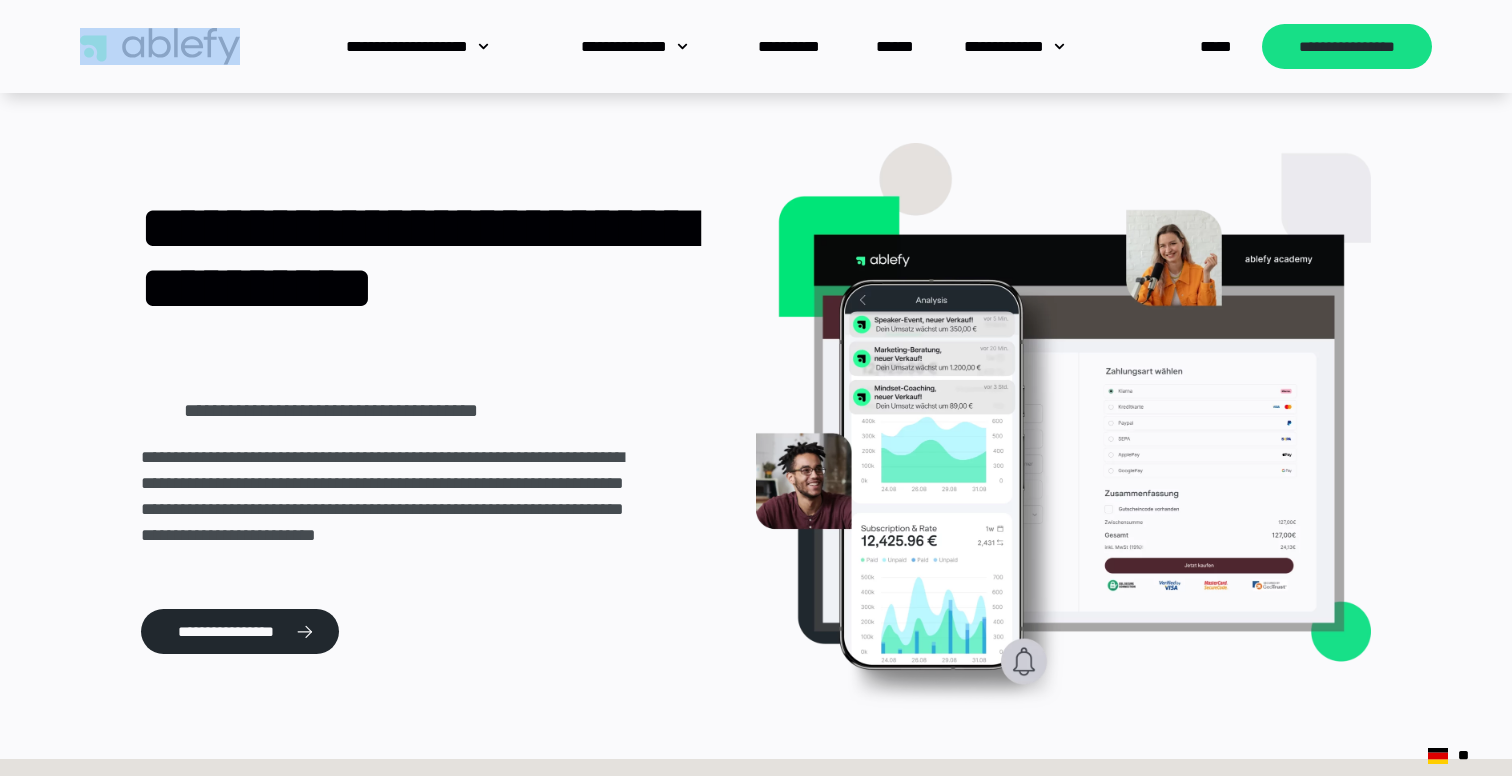 drag, startPoint x: 73, startPoint y: 42, endPoint x: 275, endPoint y: 50, distance: 202.15836 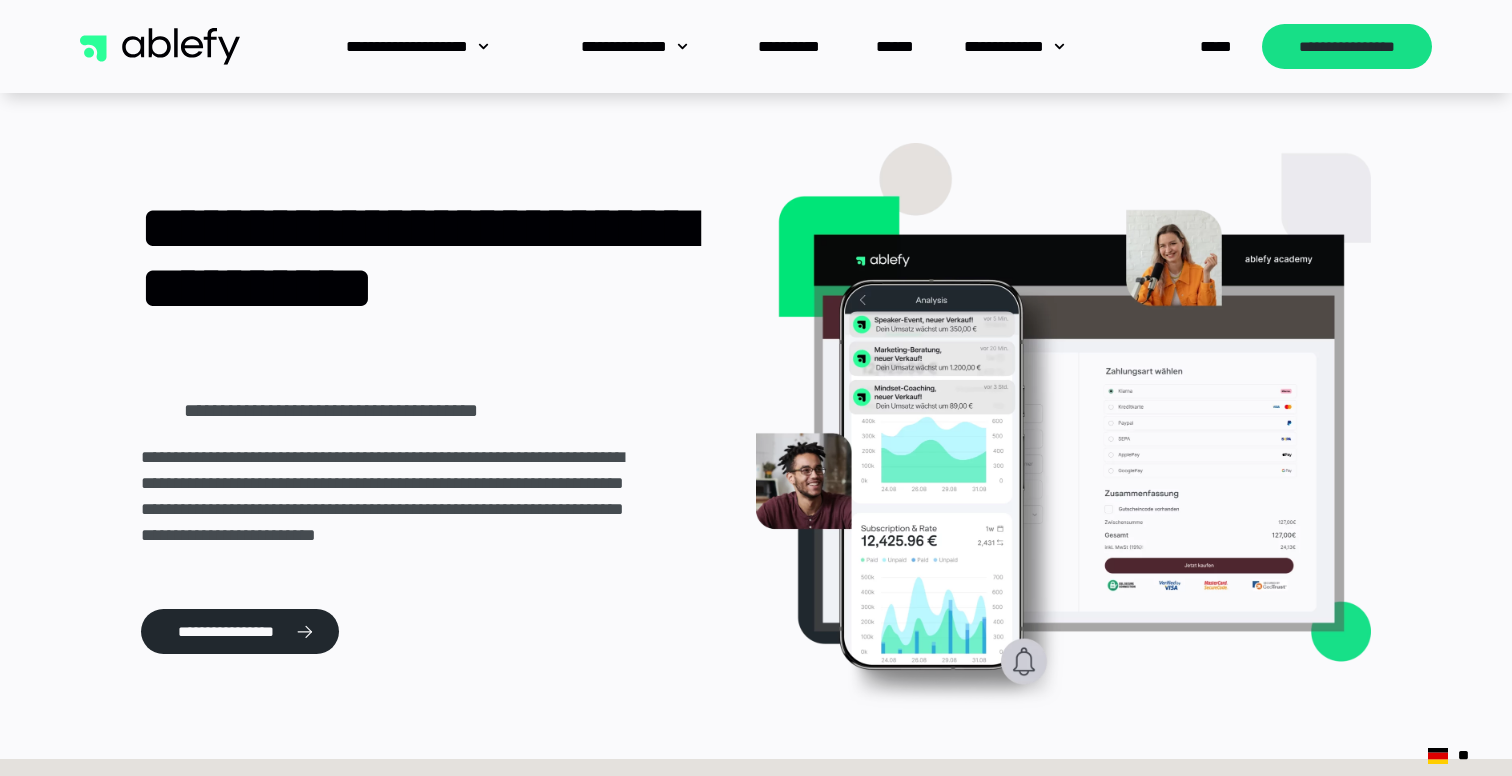 click on "**********" at bounding box center (756, 46) 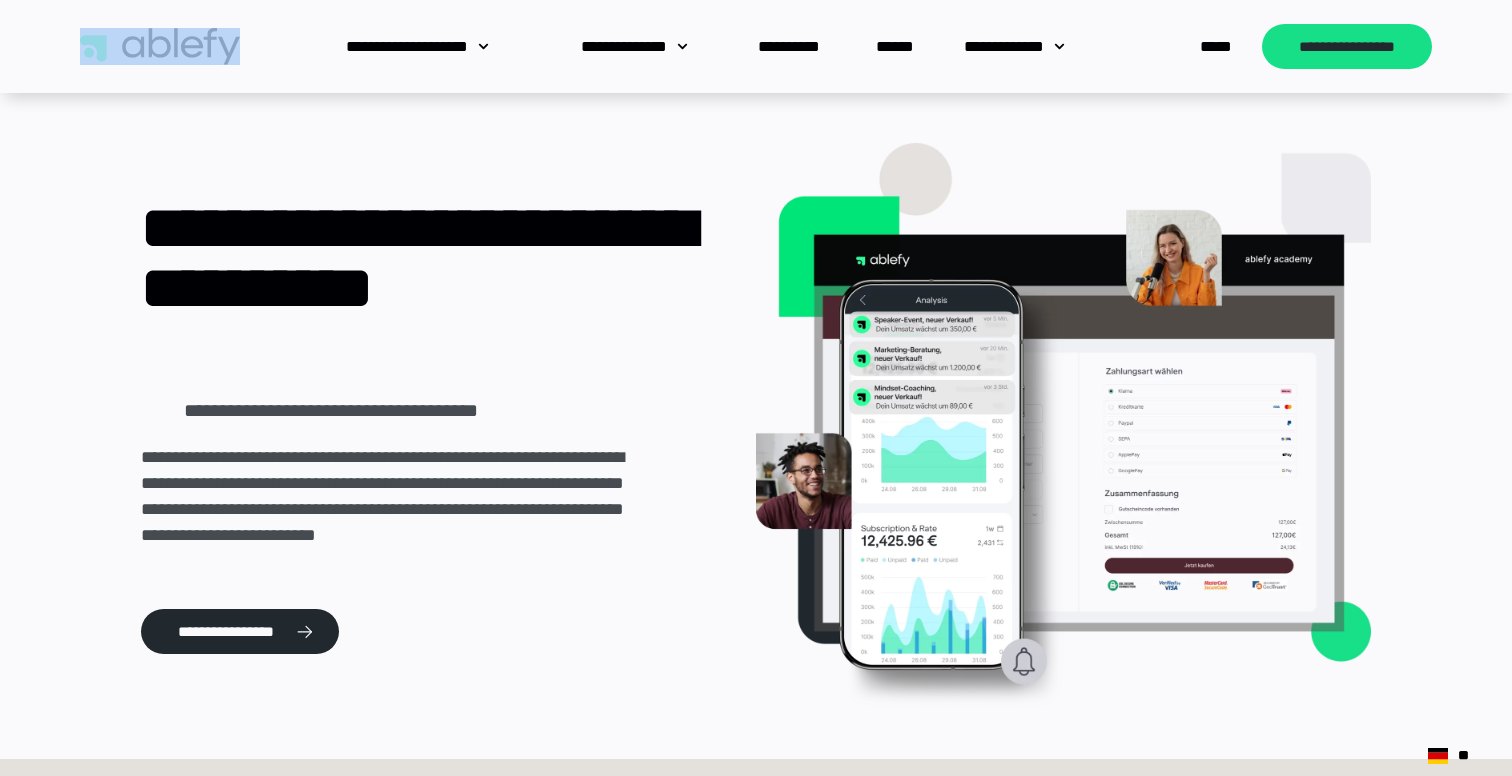 drag, startPoint x: 253, startPoint y: 44, endPoint x: 44, endPoint y: 48, distance: 209.03827 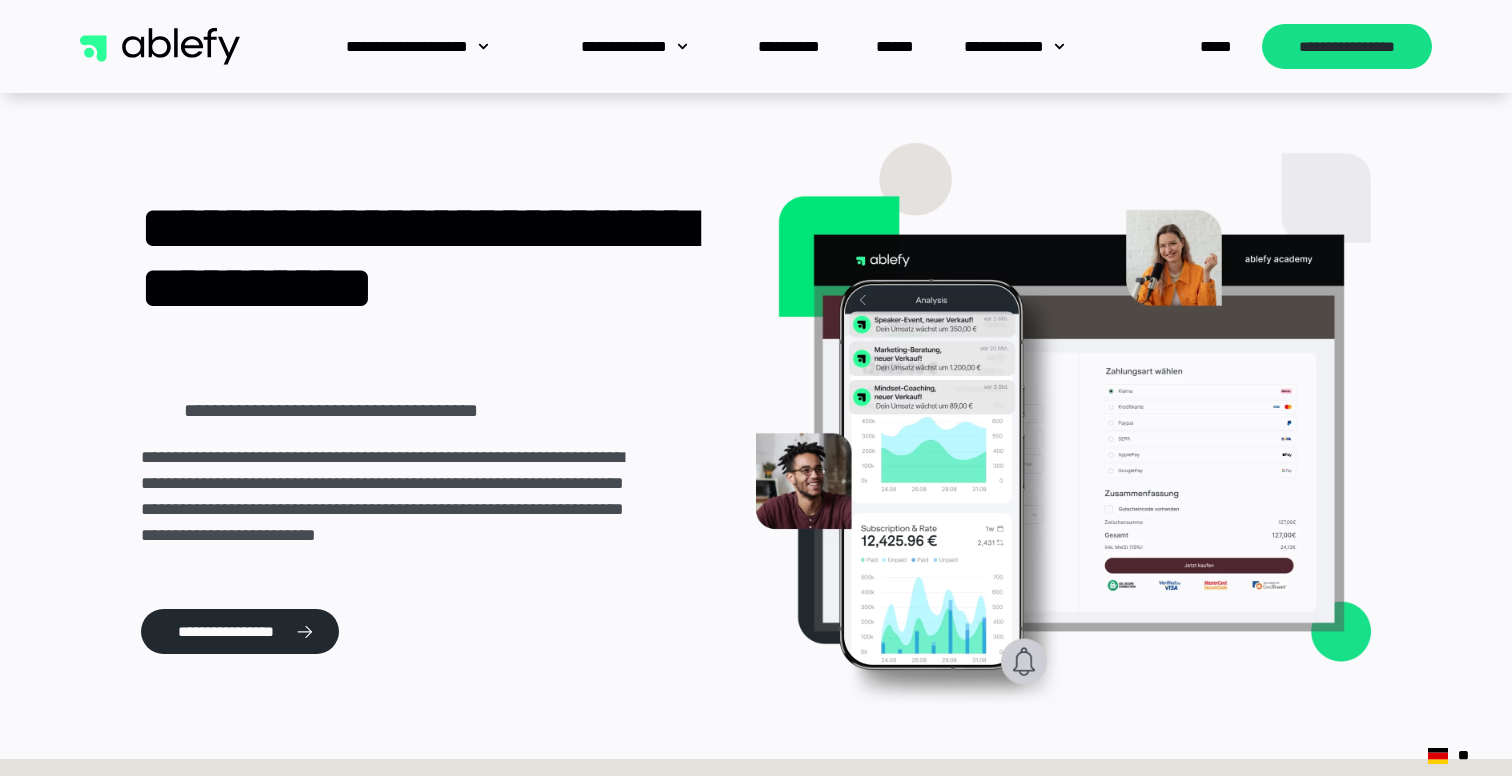 click on "**********" at bounding box center [756, 46] 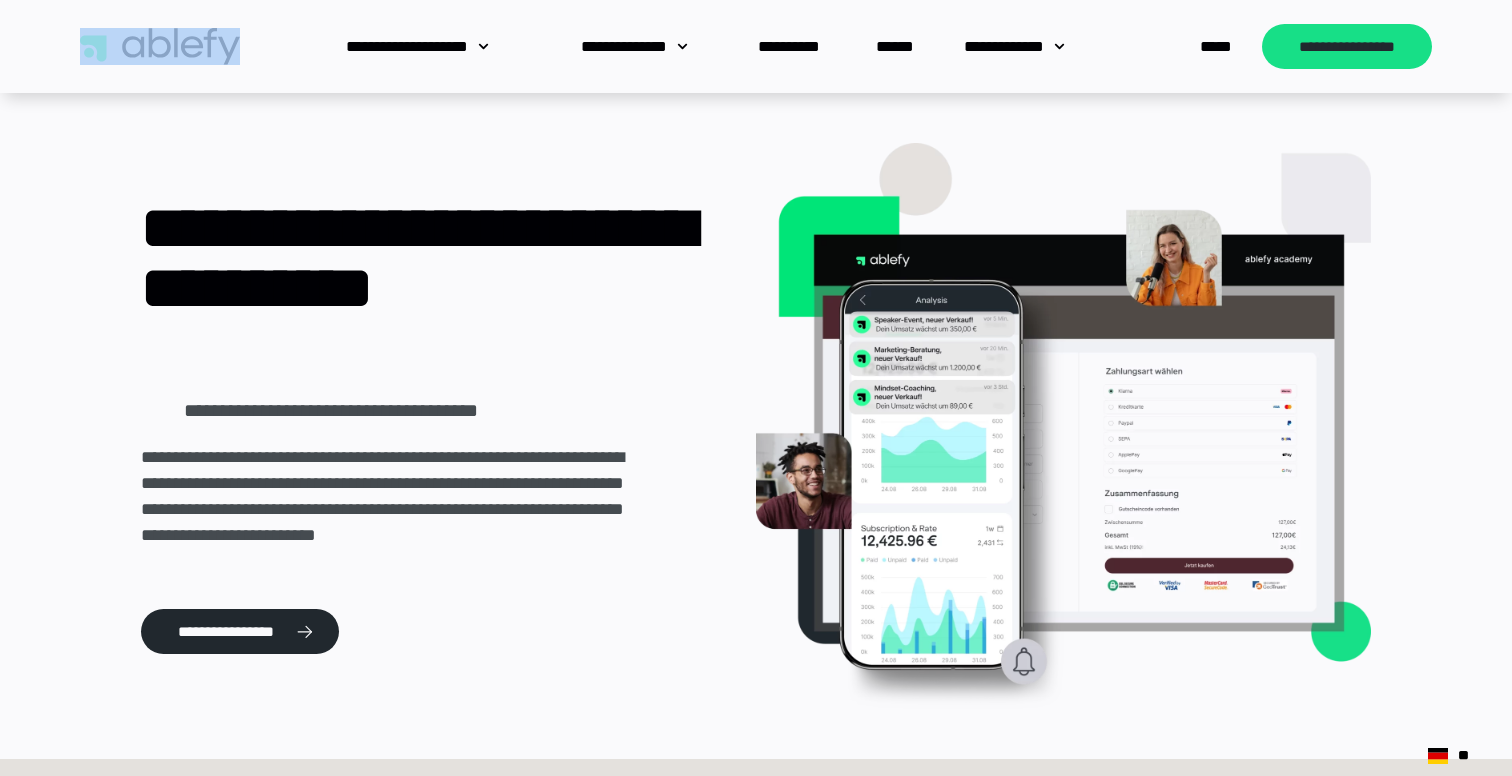 drag, startPoint x: 64, startPoint y: 49, endPoint x: 316, endPoint y: 54, distance: 252.04959 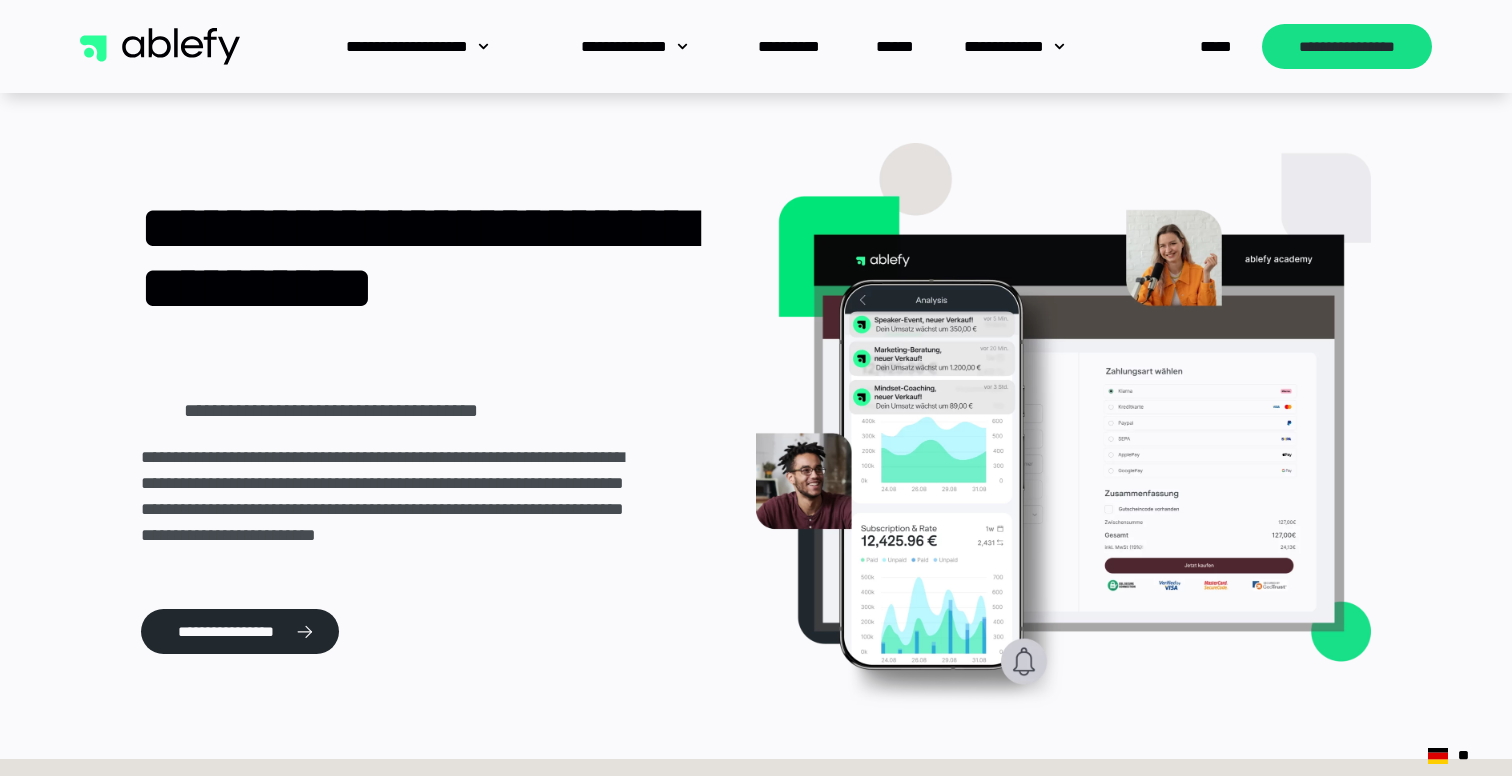 click on "**********" at bounding box center [756, 46] 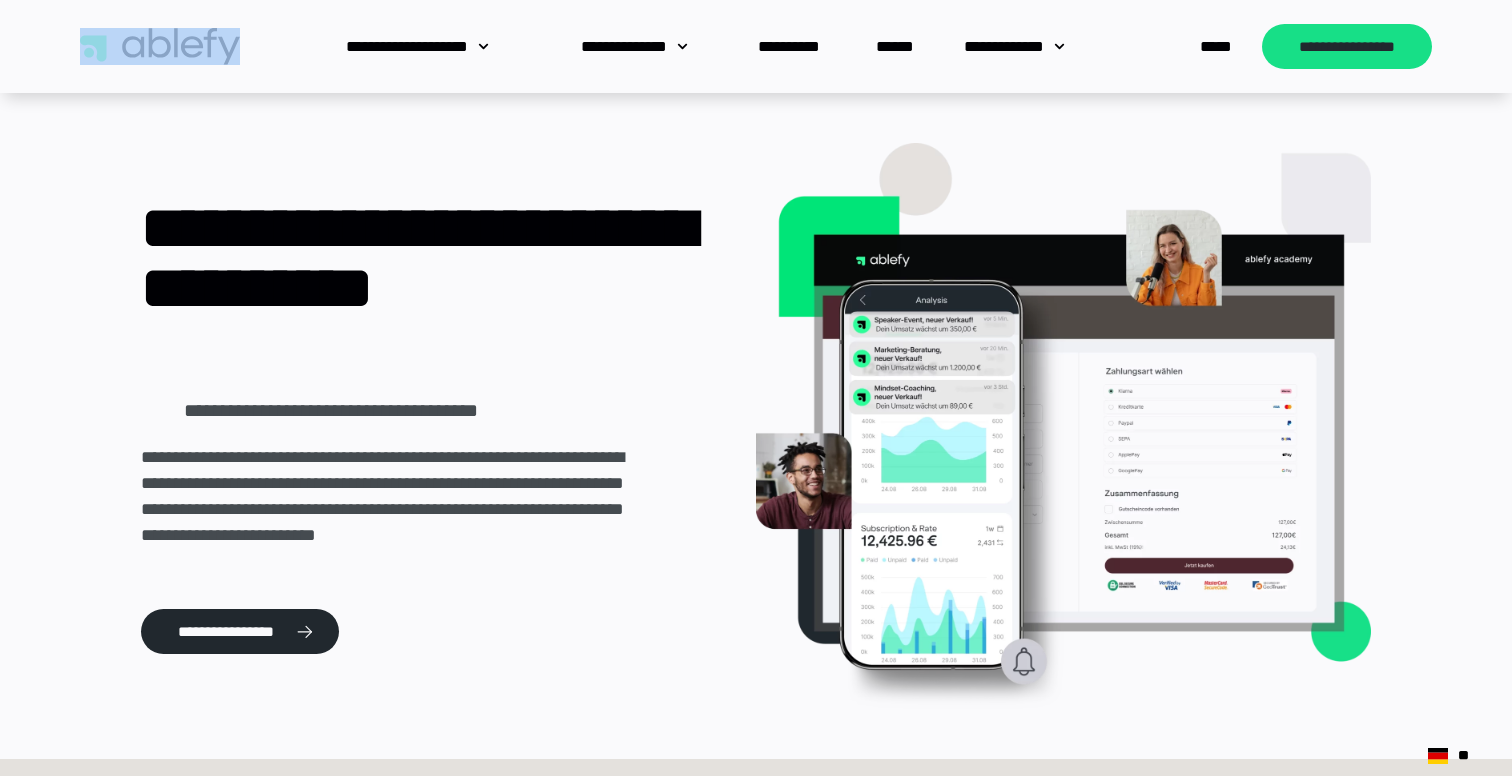 drag, startPoint x: 261, startPoint y: 38, endPoint x: 15, endPoint y: 42, distance: 246.03252 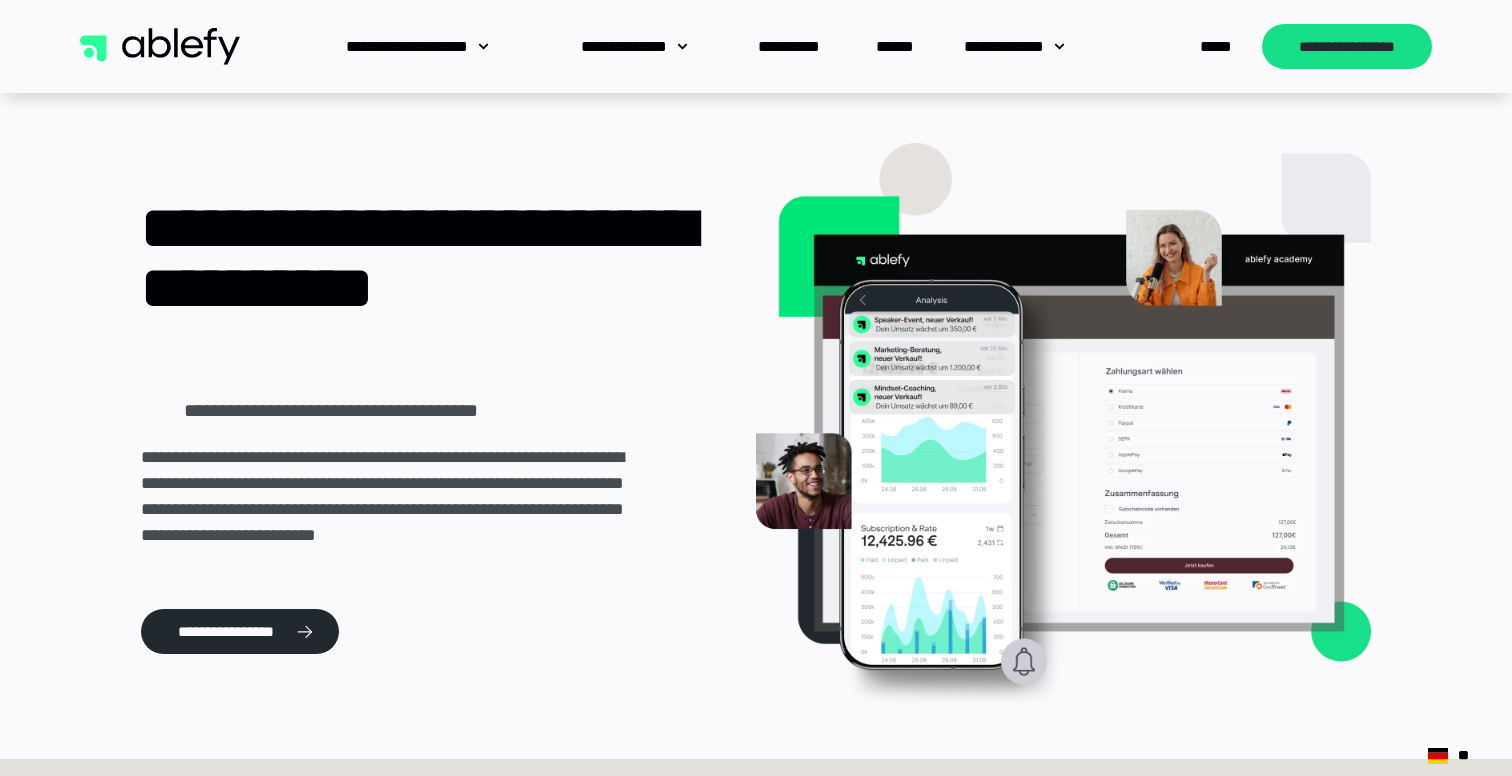 click on "**********" at bounding box center [756, 46] 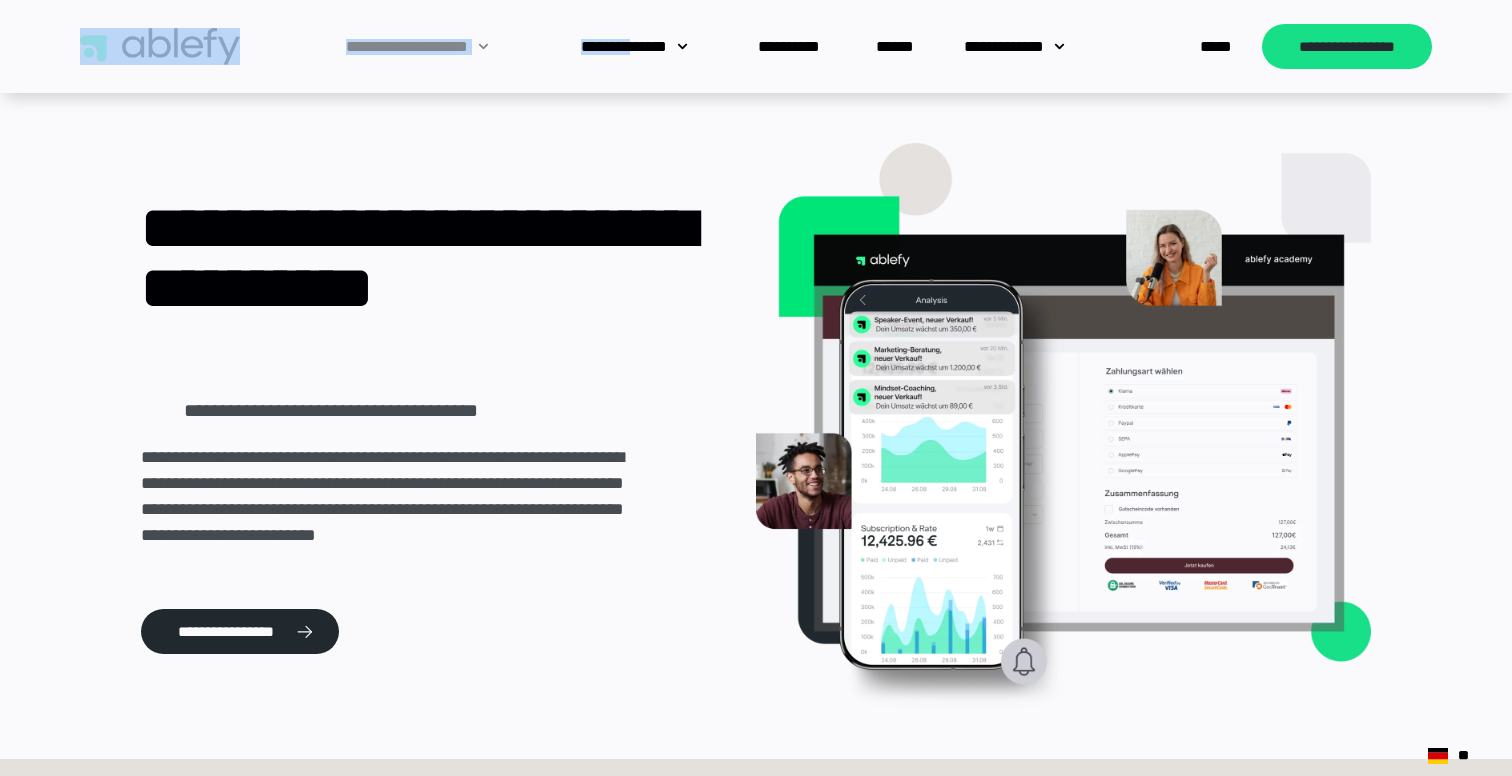 drag, startPoint x: 76, startPoint y: 48, endPoint x: 338, endPoint y: 57, distance: 262.15454 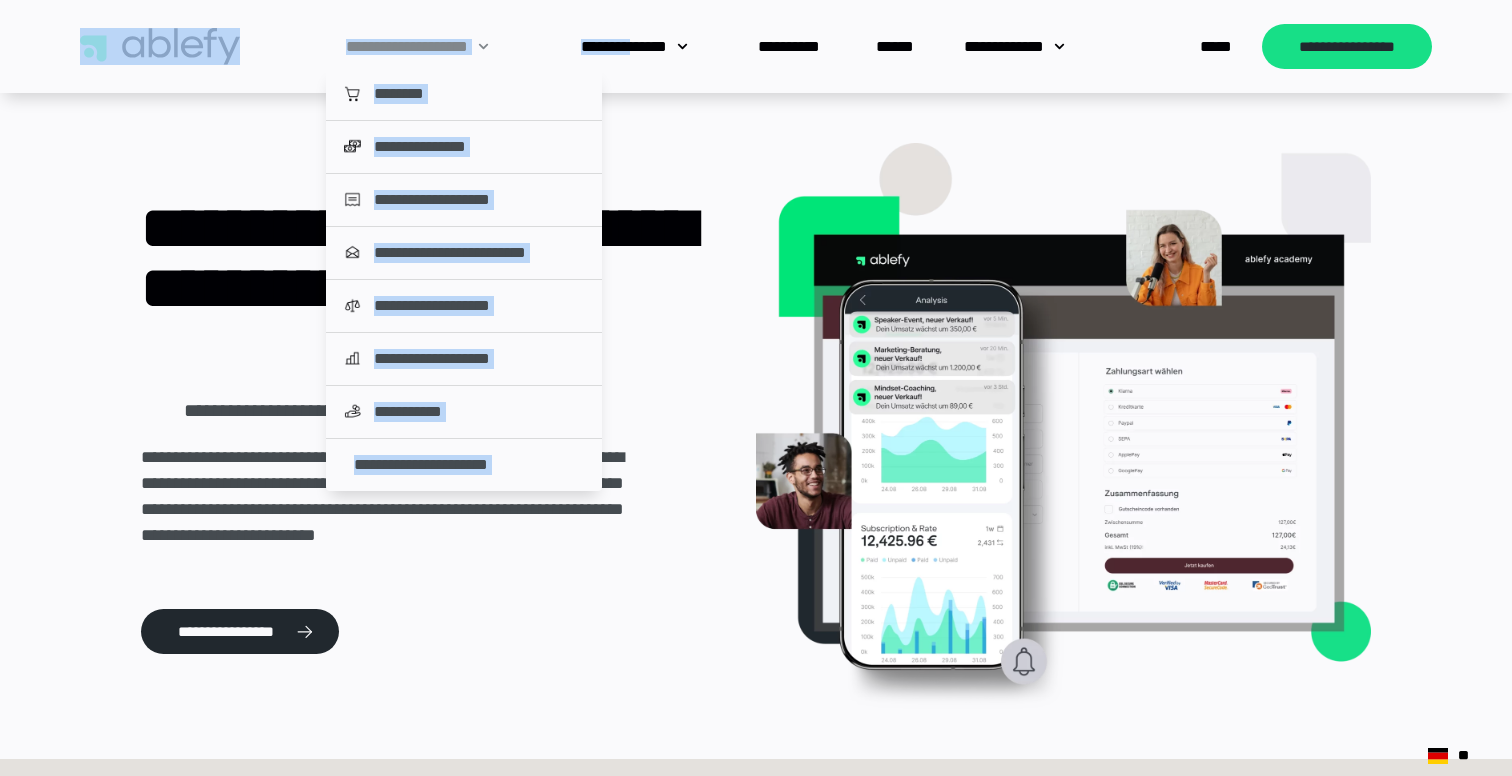 click on "**********" at bounding box center (756, 46) 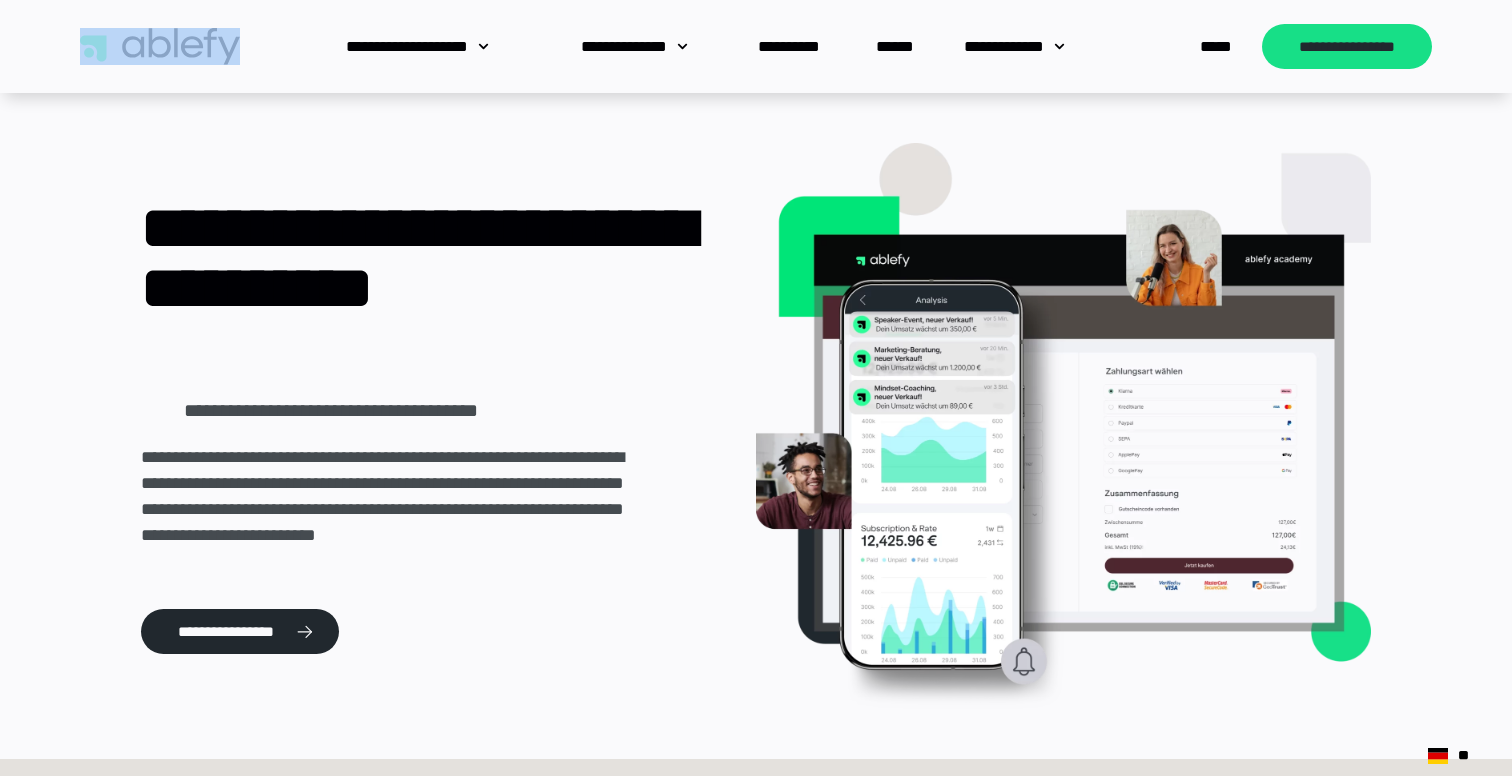 drag, startPoint x: 262, startPoint y: 46, endPoint x: 93, endPoint y: 50, distance: 169.04733 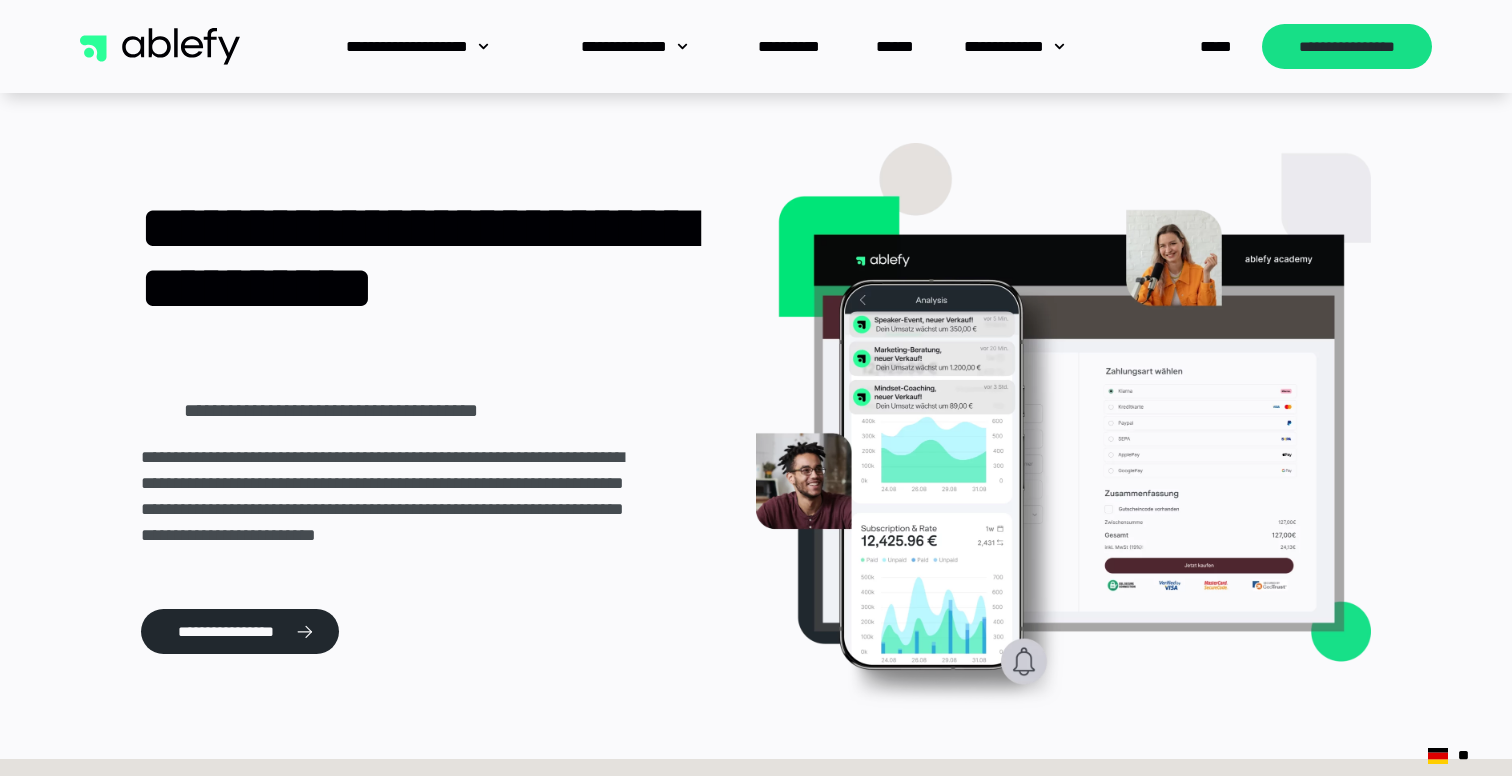 click on "**********" at bounding box center (756, 46) 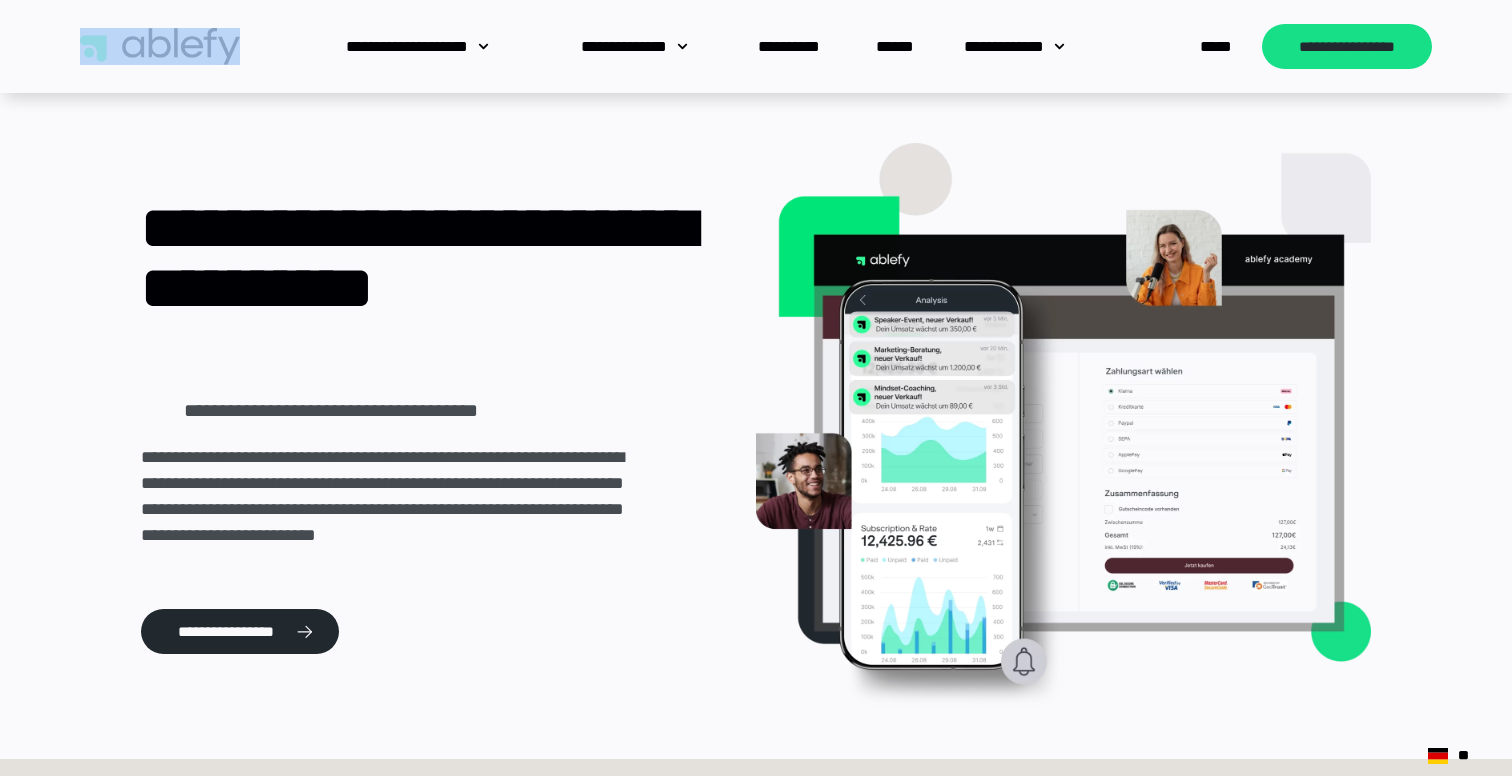 drag, startPoint x: 71, startPoint y: 48, endPoint x: 247, endPoint y: 45, distance: 176.02557 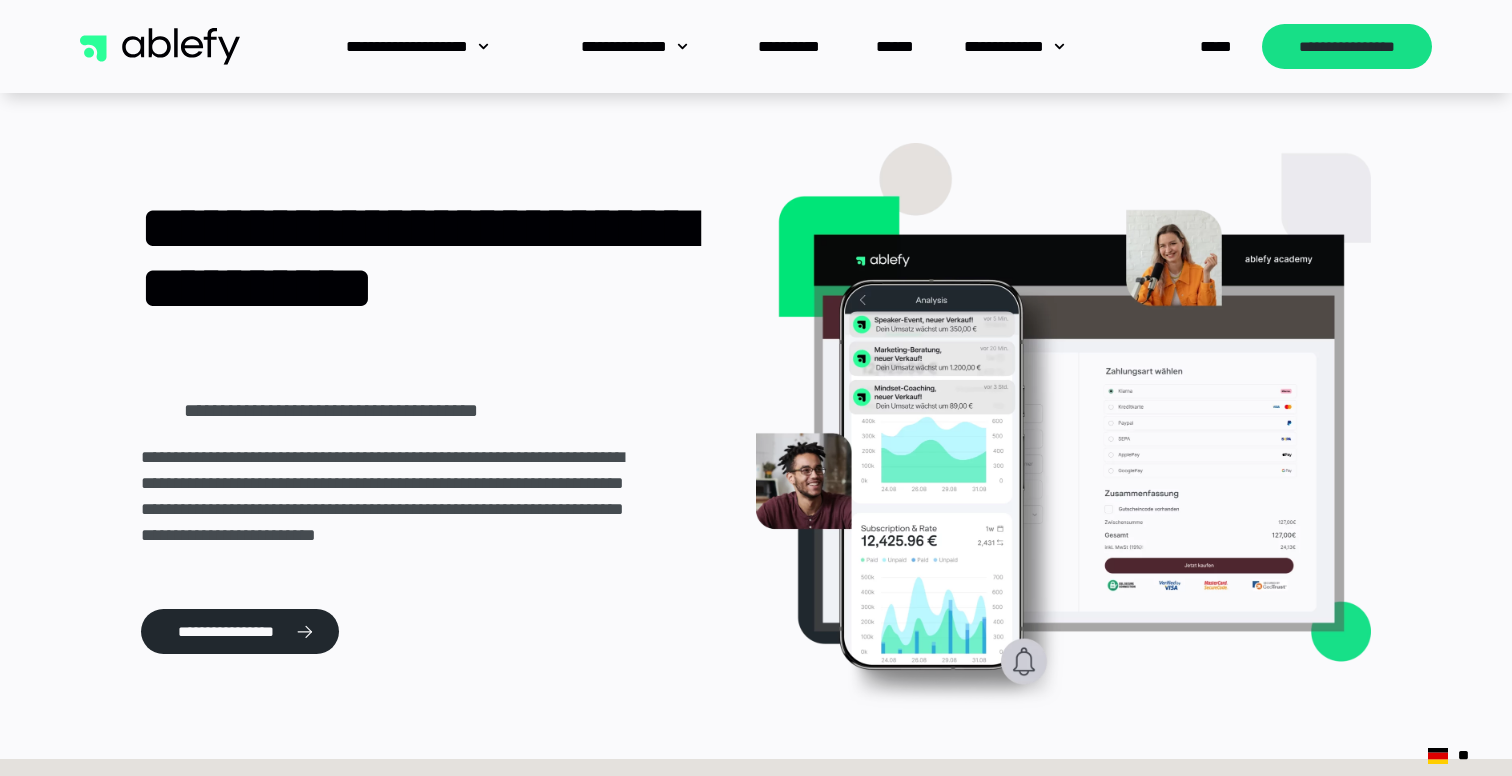 click on "**********" at bounding box center [756, 46] 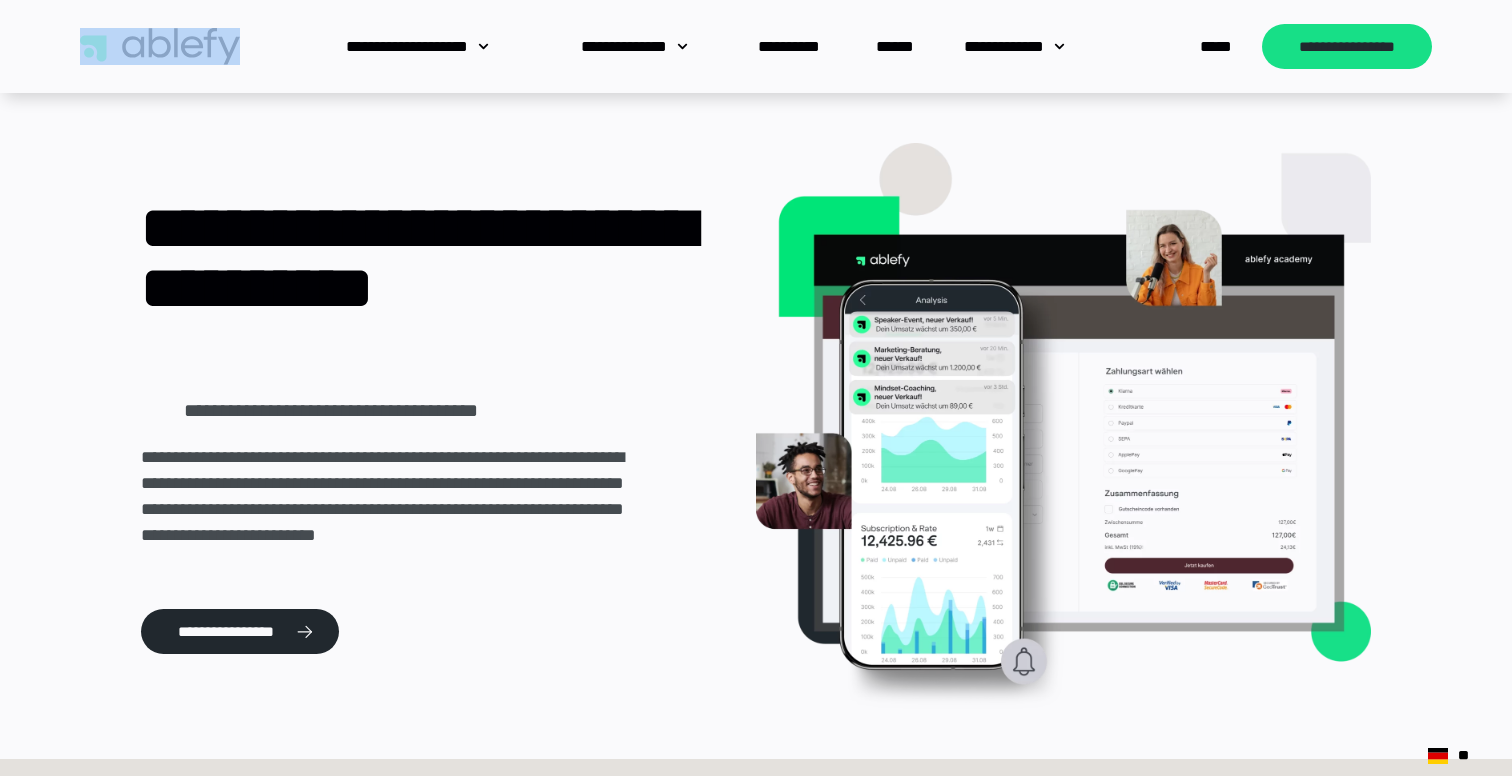 drag, startPoint x: 247, startPoint y: 48, endPoint x: 82, endPoint y: 48, distance: 165 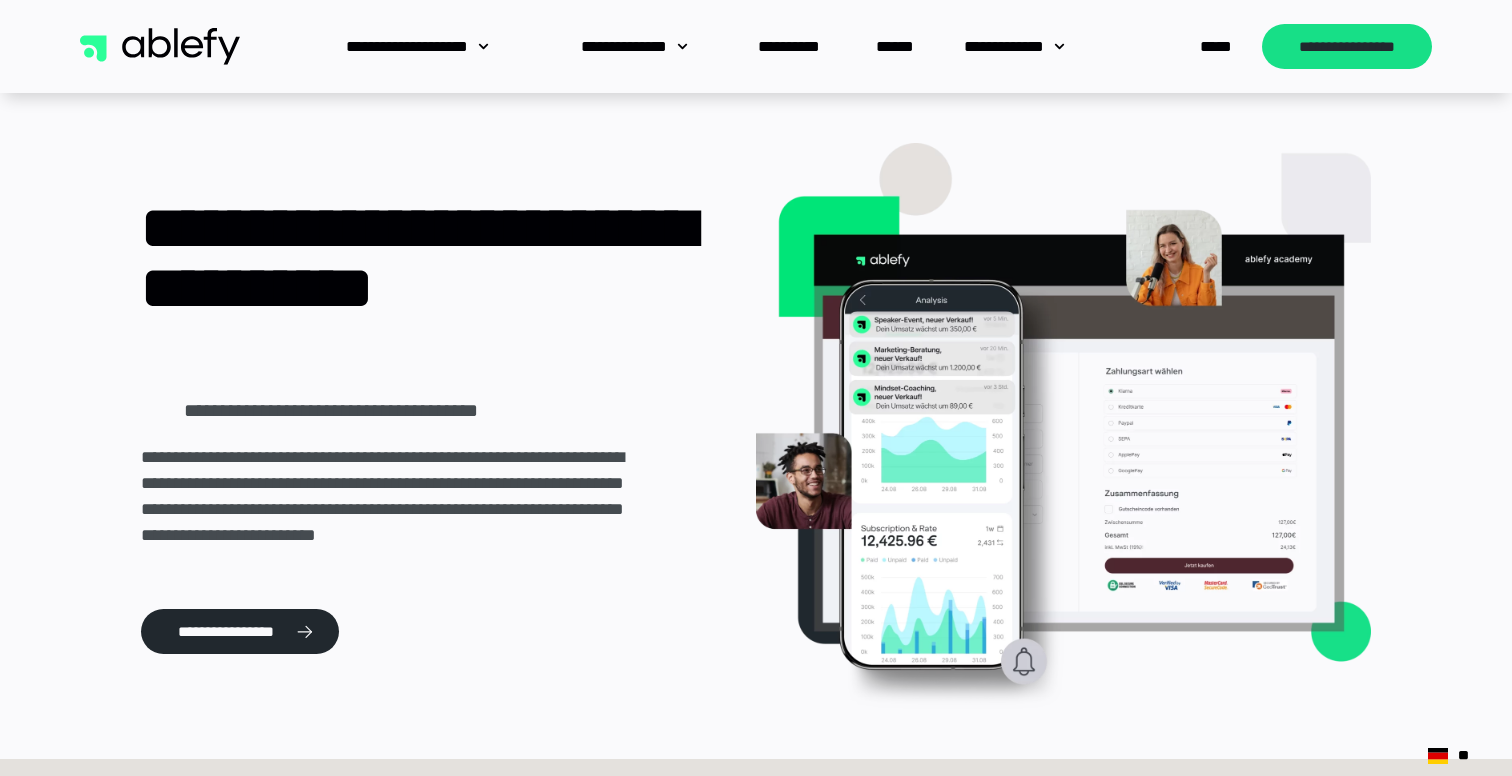 click on "**********" at bounding box center (756, 46) 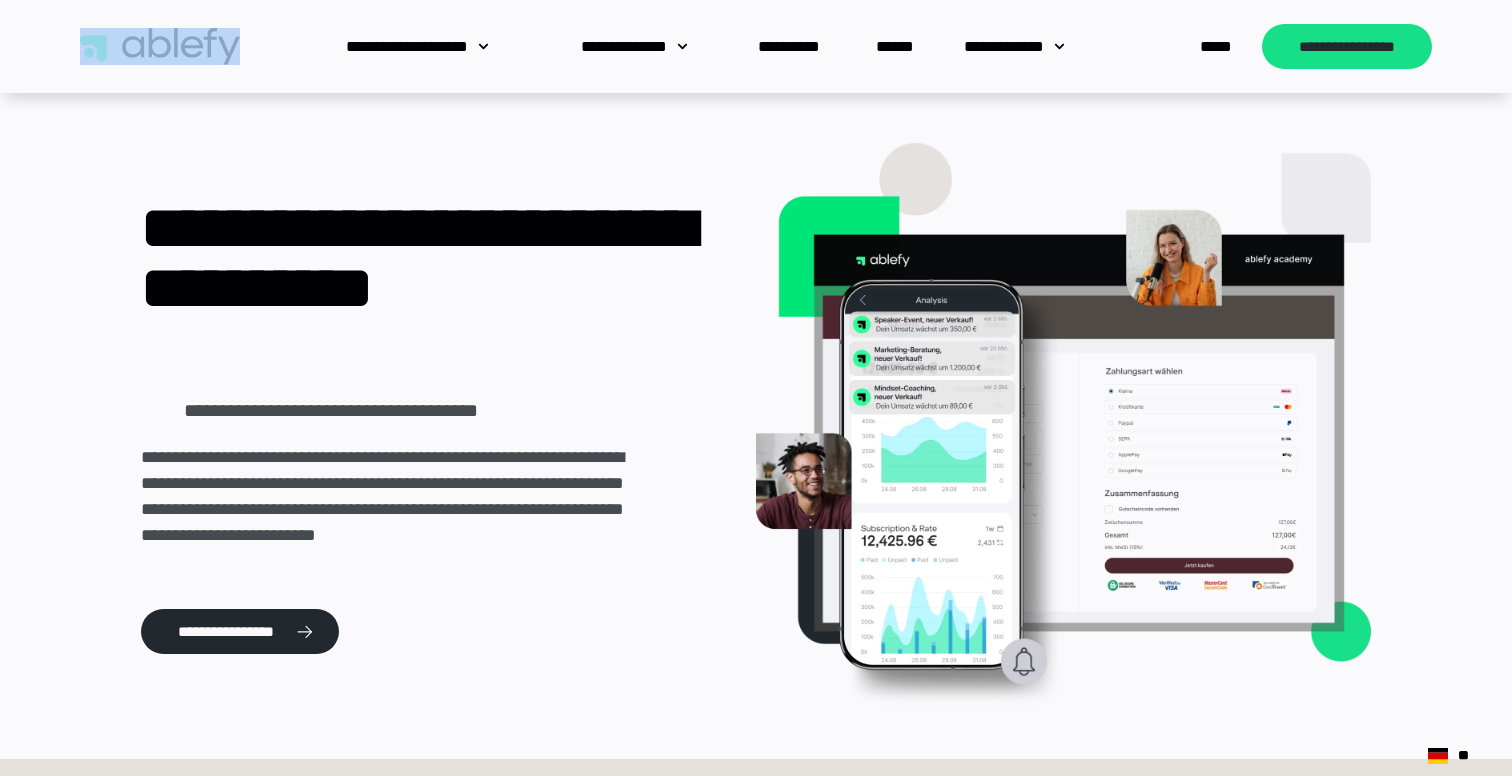 drag, startPoint x: 70, startPoint y: 49, endPoint x: 265, endPoint y: 49, distance: 195 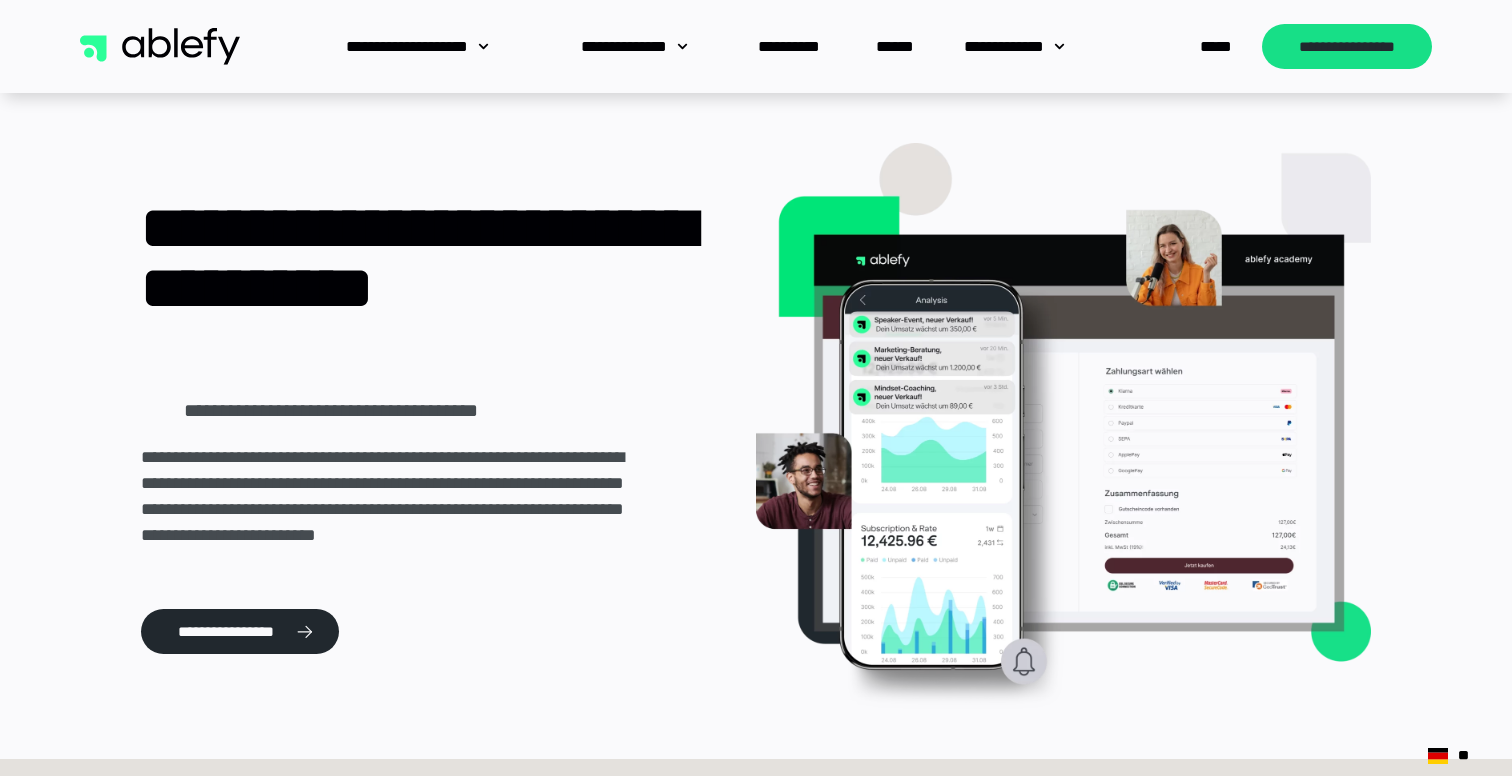 click on "**********" at bounding box center (756, 46) 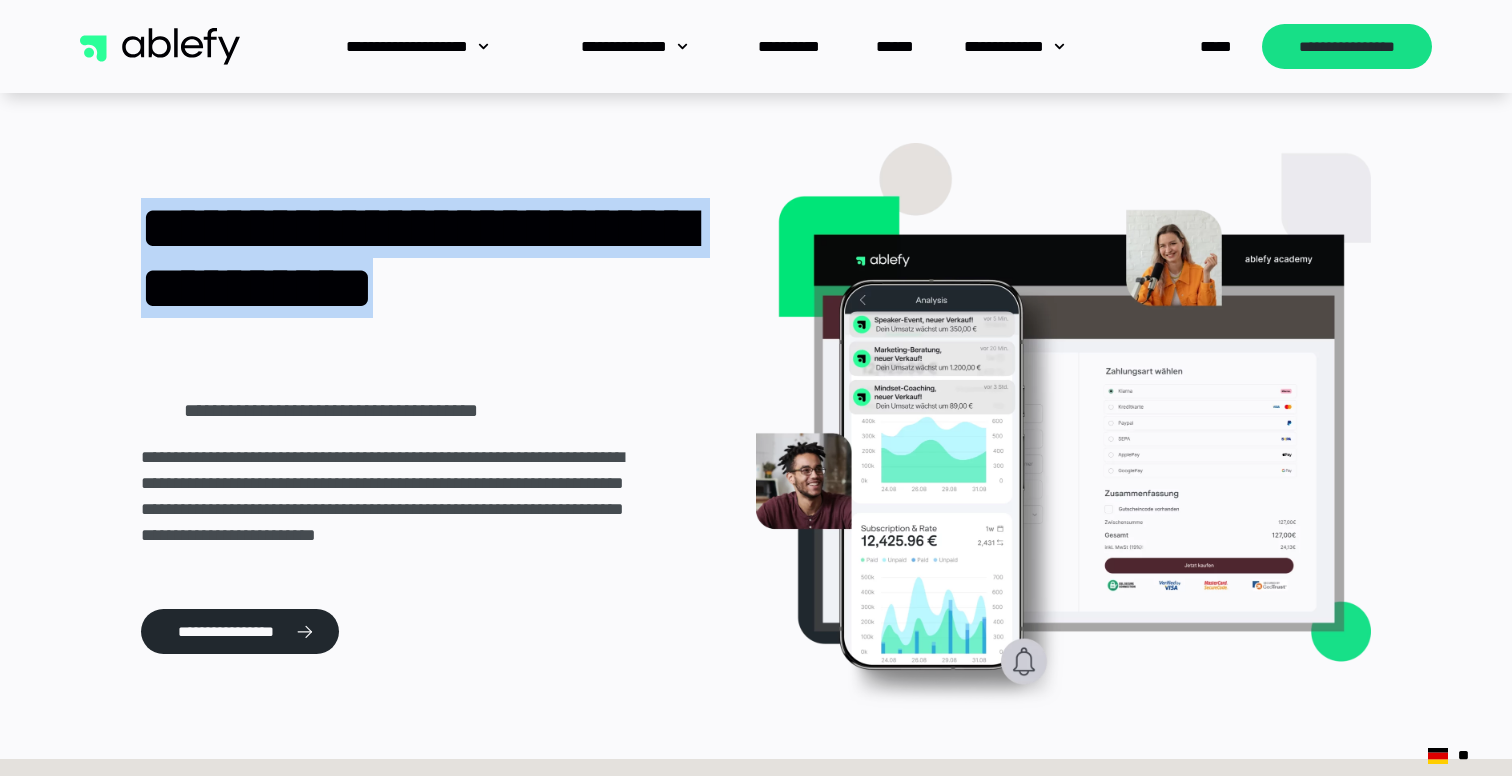 drag, startPoint x: 146, startPoint y: 221, endPoint x: 412, endPoint y: 356, distance: 298.29684 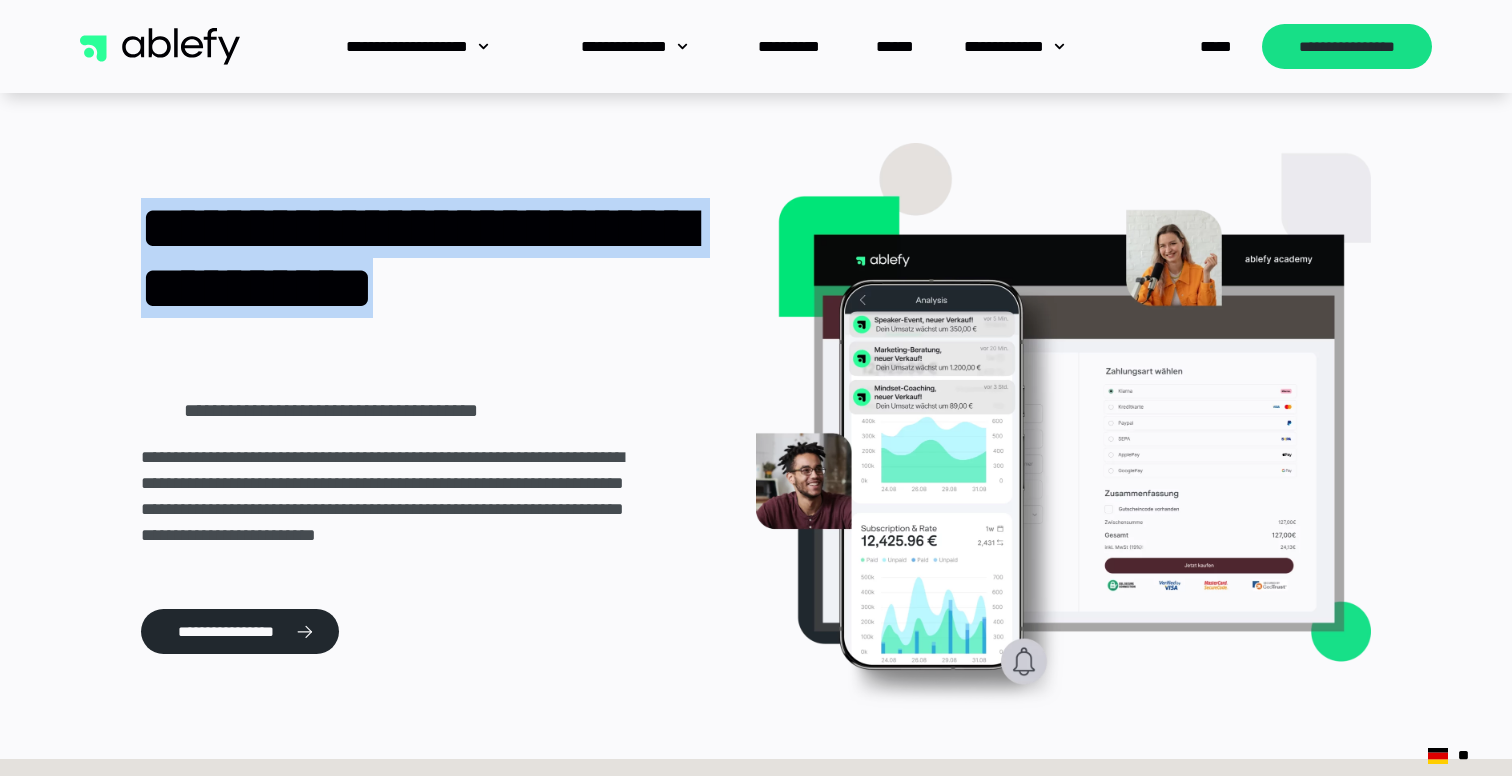 click on "**********" at bounding box center [418, 288] 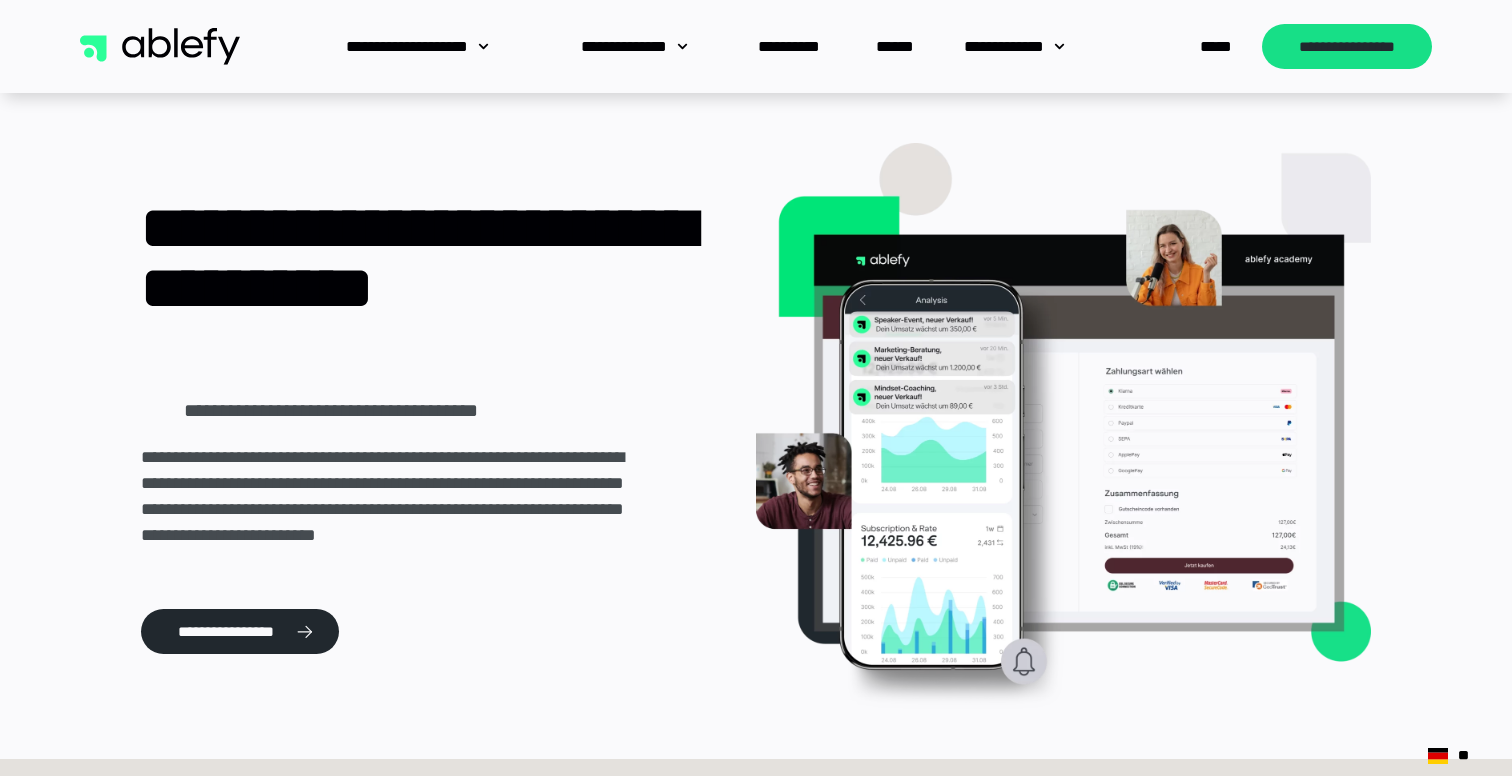 click at bounding box center [1063, 426] 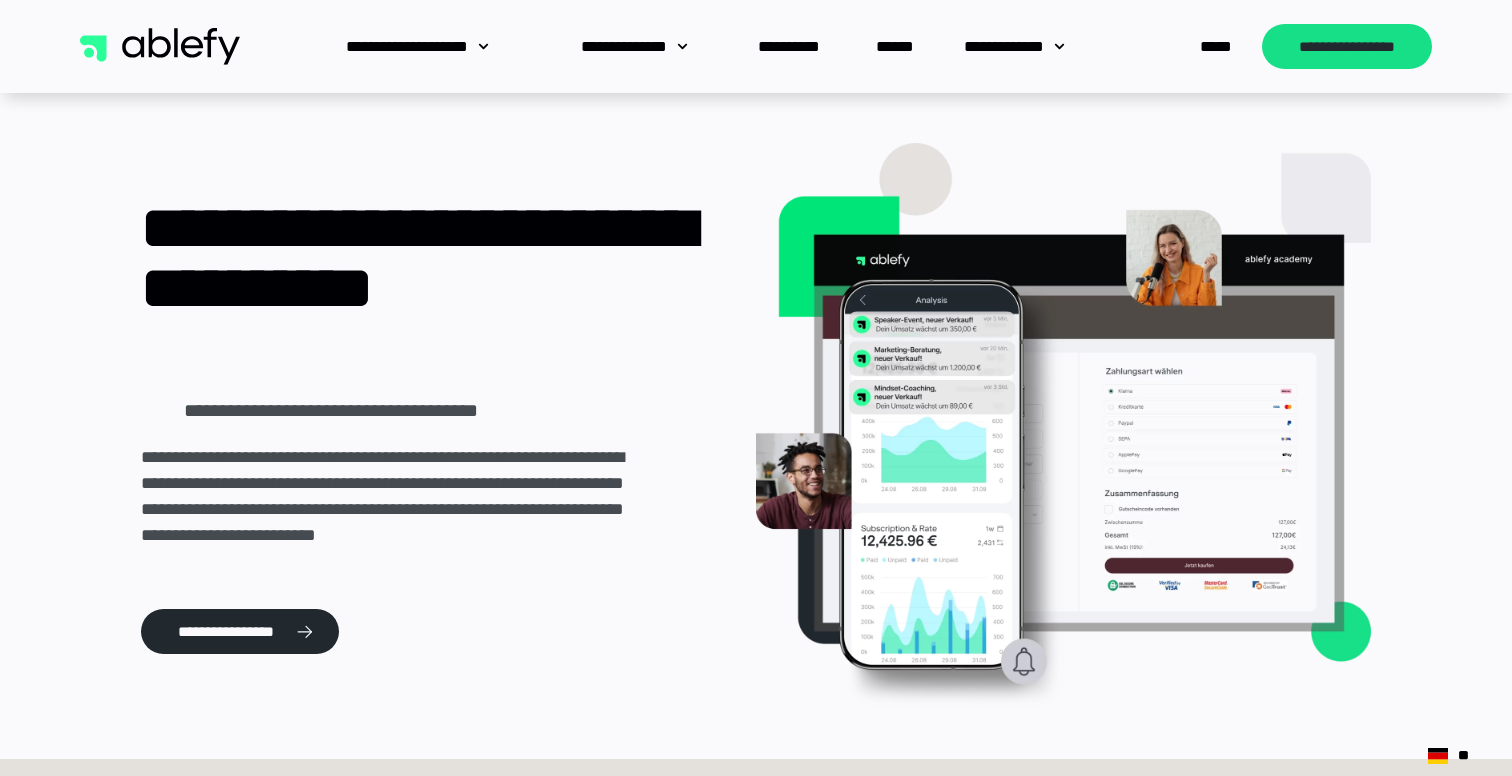 click on "*****" at bounding box center [1216, 46] 